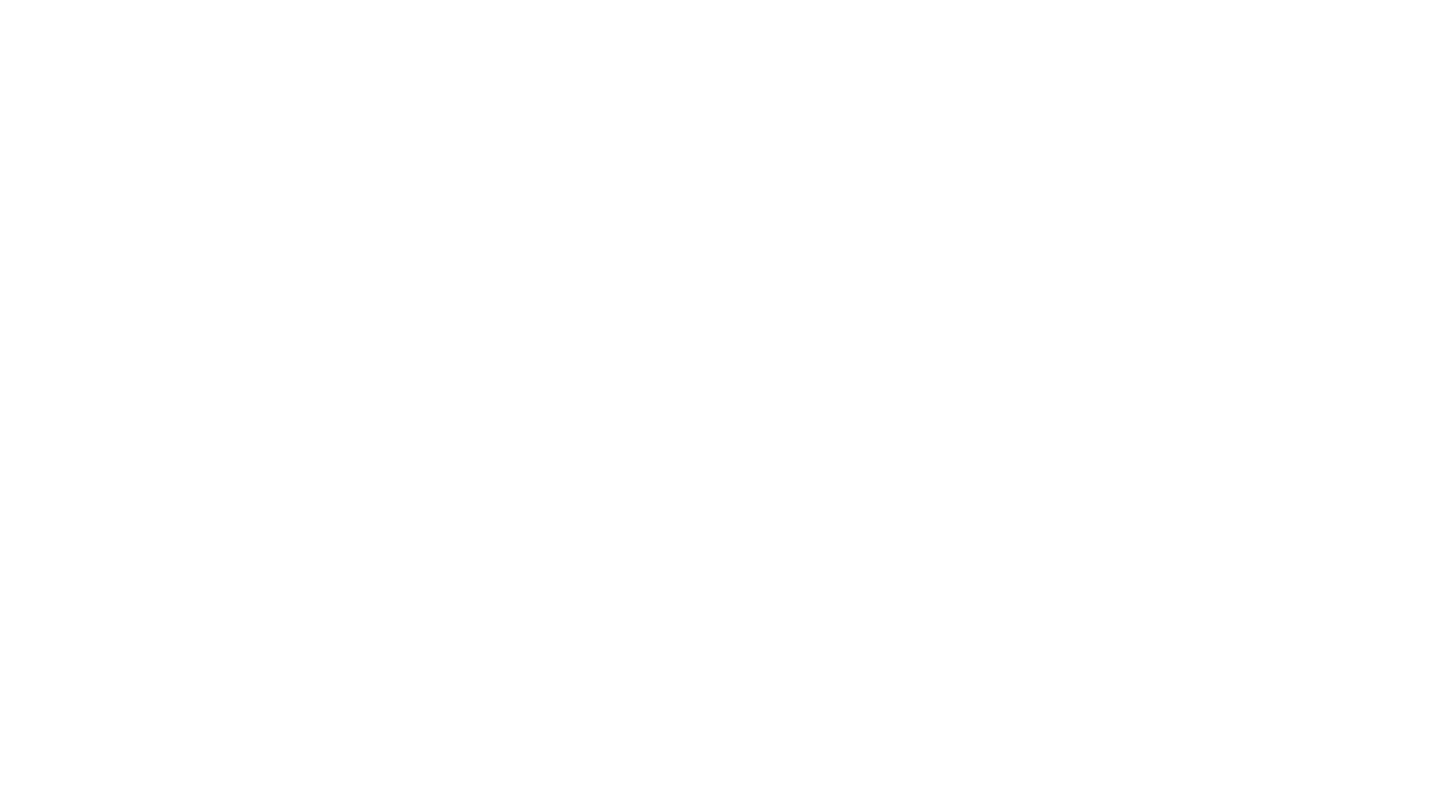 scroll, scrollTop: 0, scrollLeft: 0, axis: both 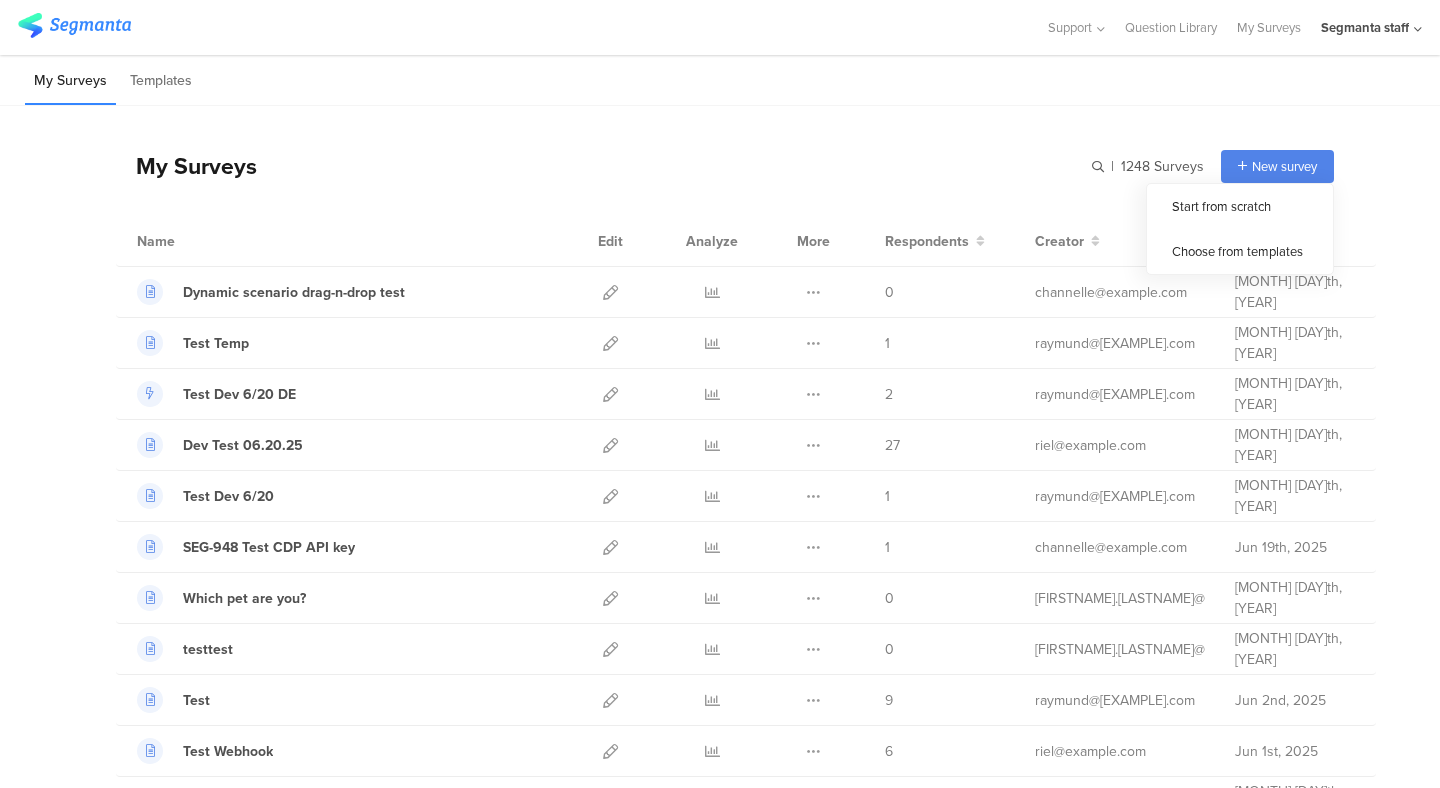 click on "New survey" at bounding box center [1284, 166] 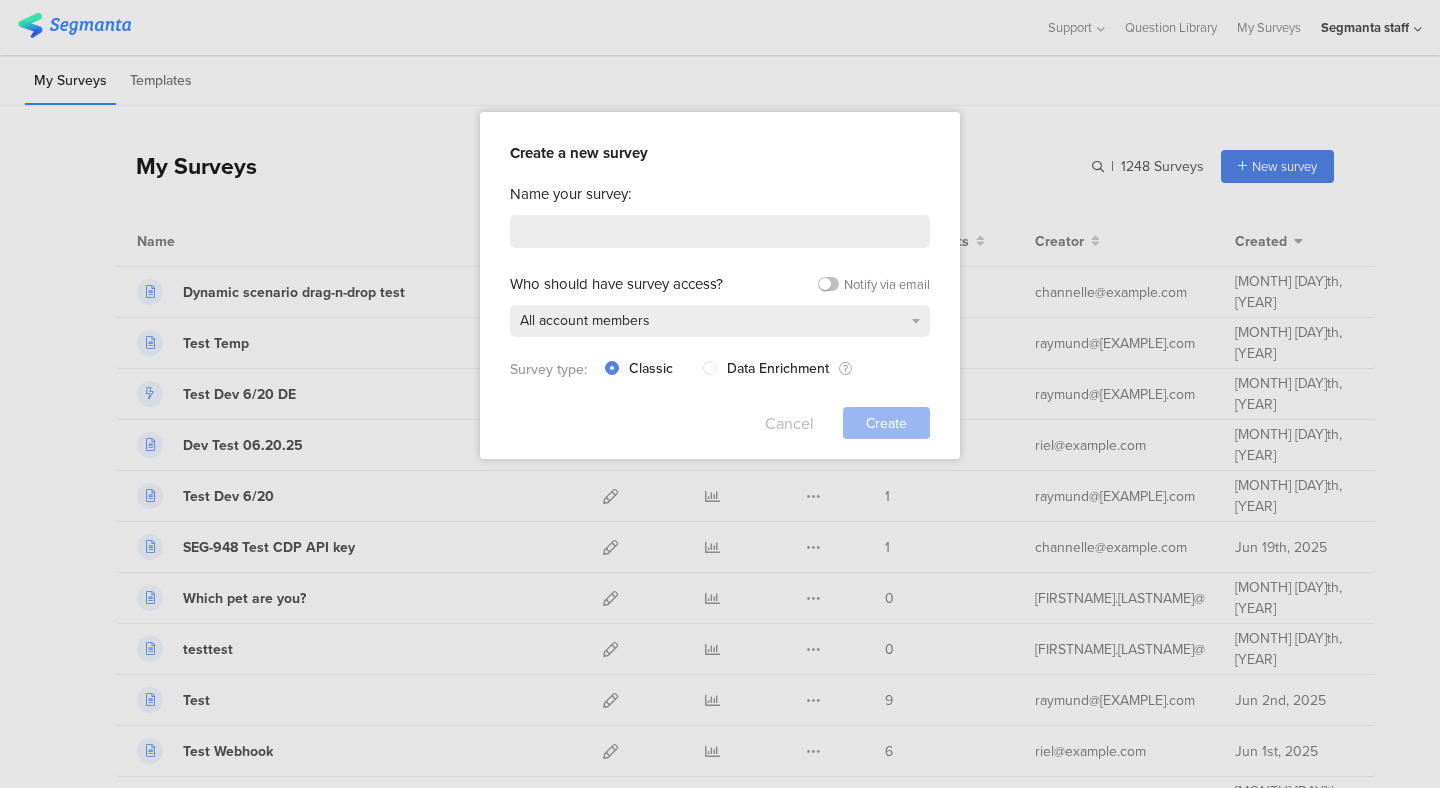 click on "Cancel" at bounding box center (789, 423) 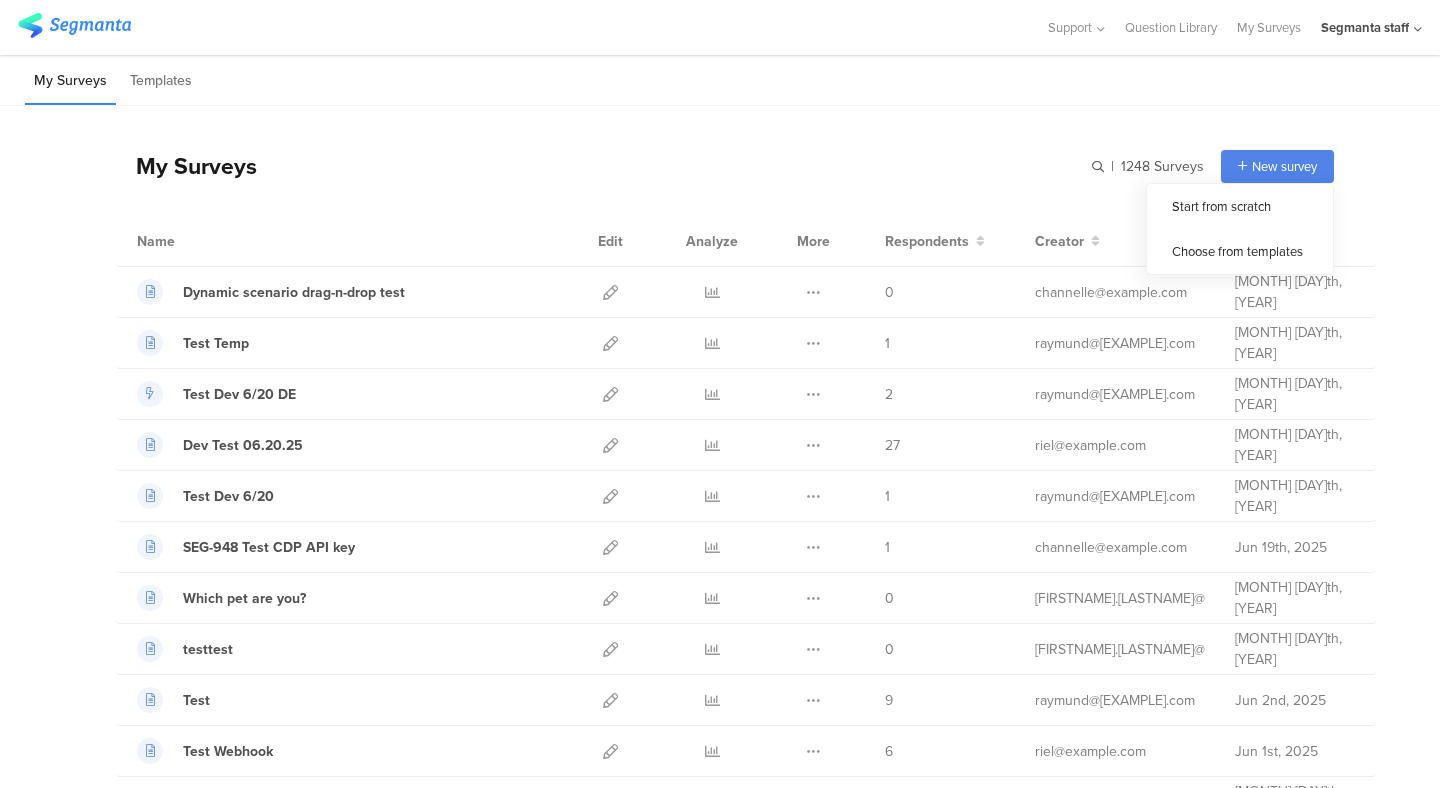 click on "New survey" at bounding box center (1277, 166) 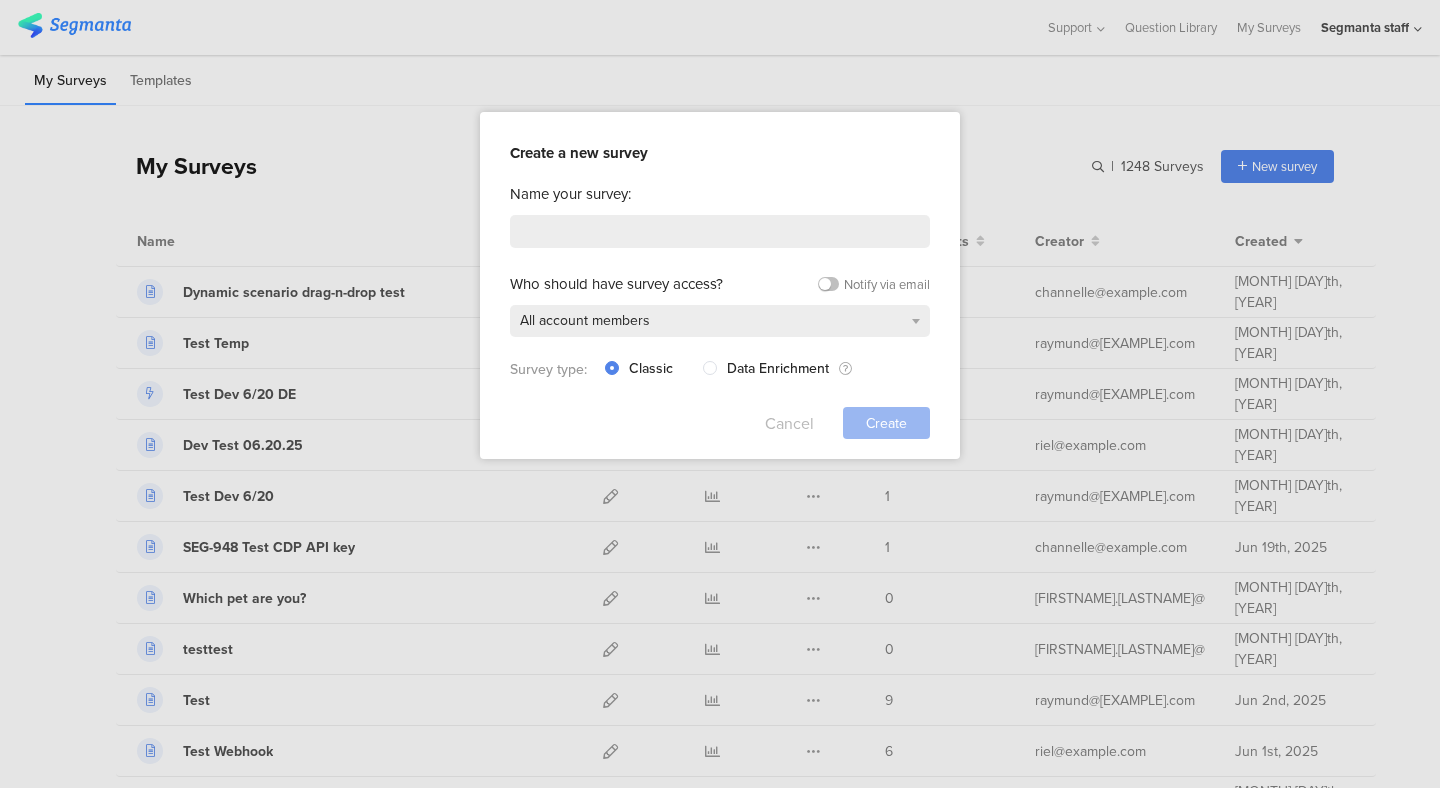 click on "Cancel" at bounding box center [789, 423] 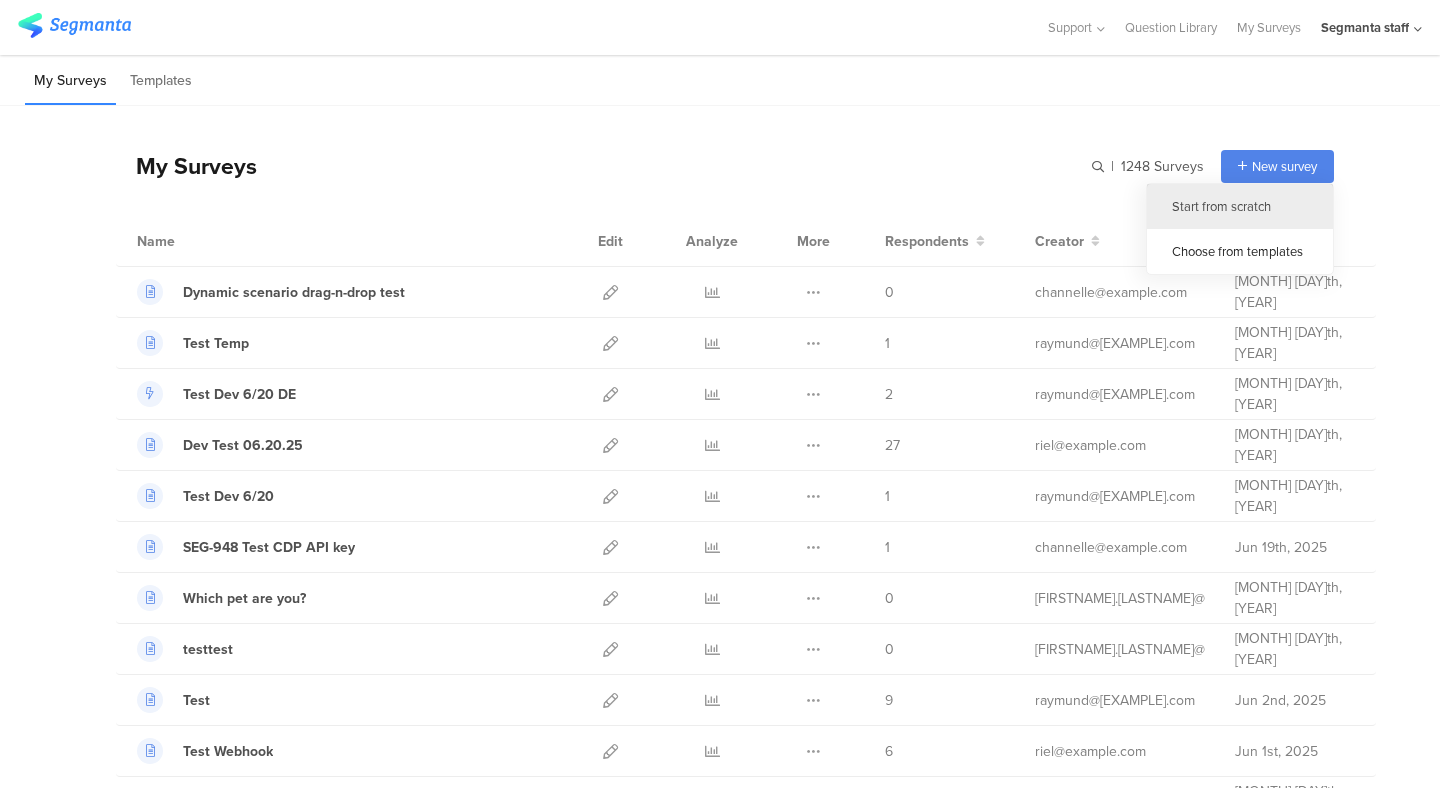 click on "Start from scratch" at bounding box center (1240, 206) 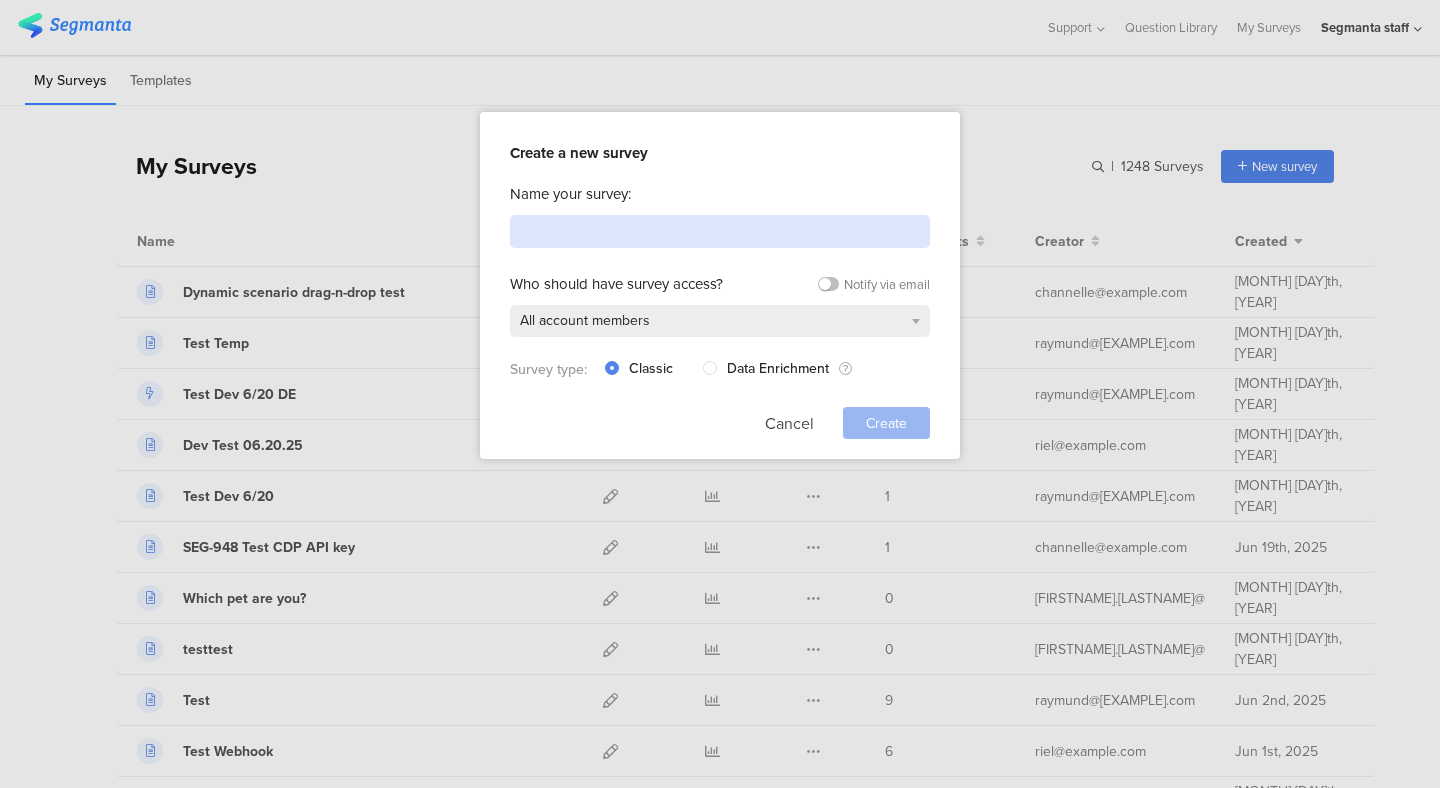 click at bounding box center [720, 231] 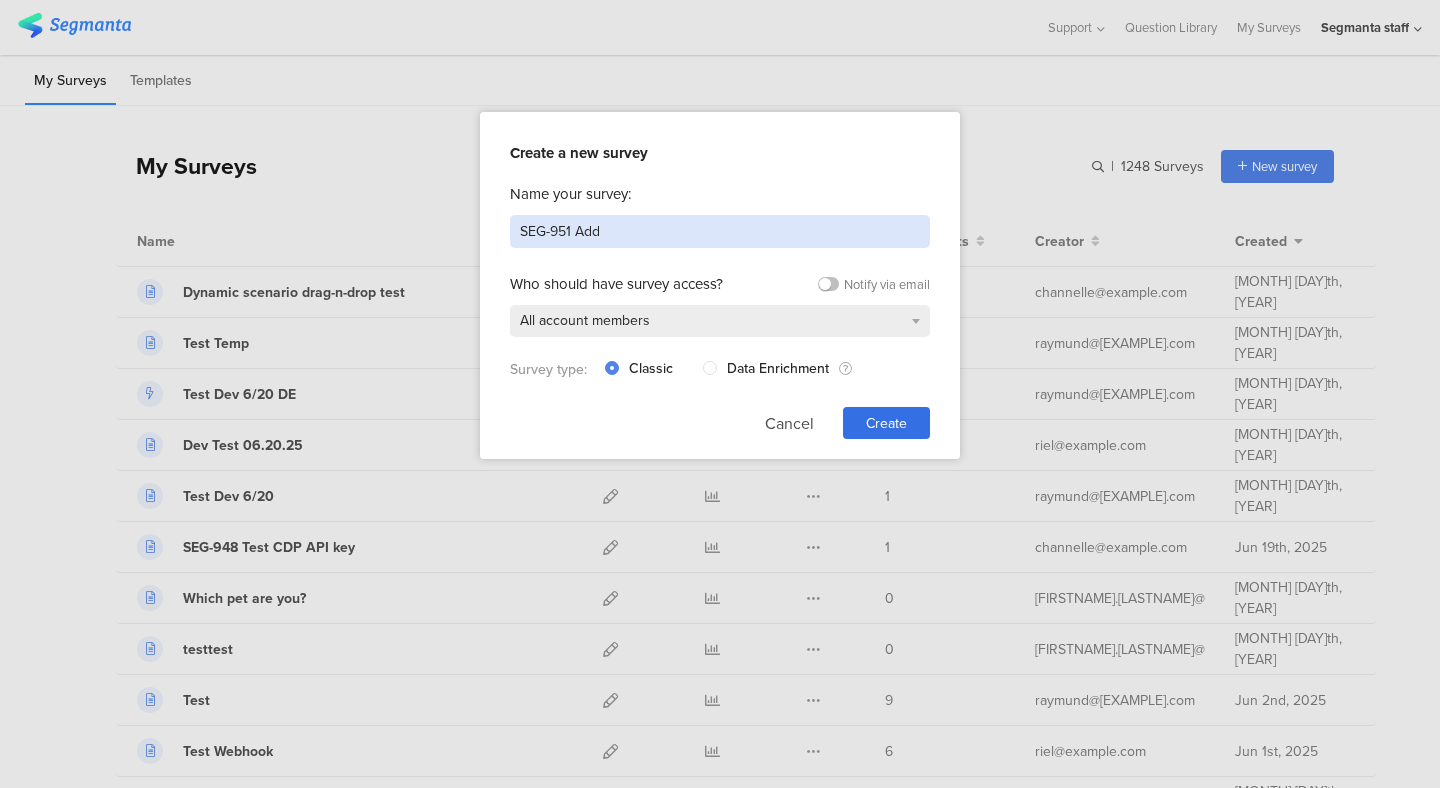 paste on "https://commit.atlassian.net/browse/SEG-951" 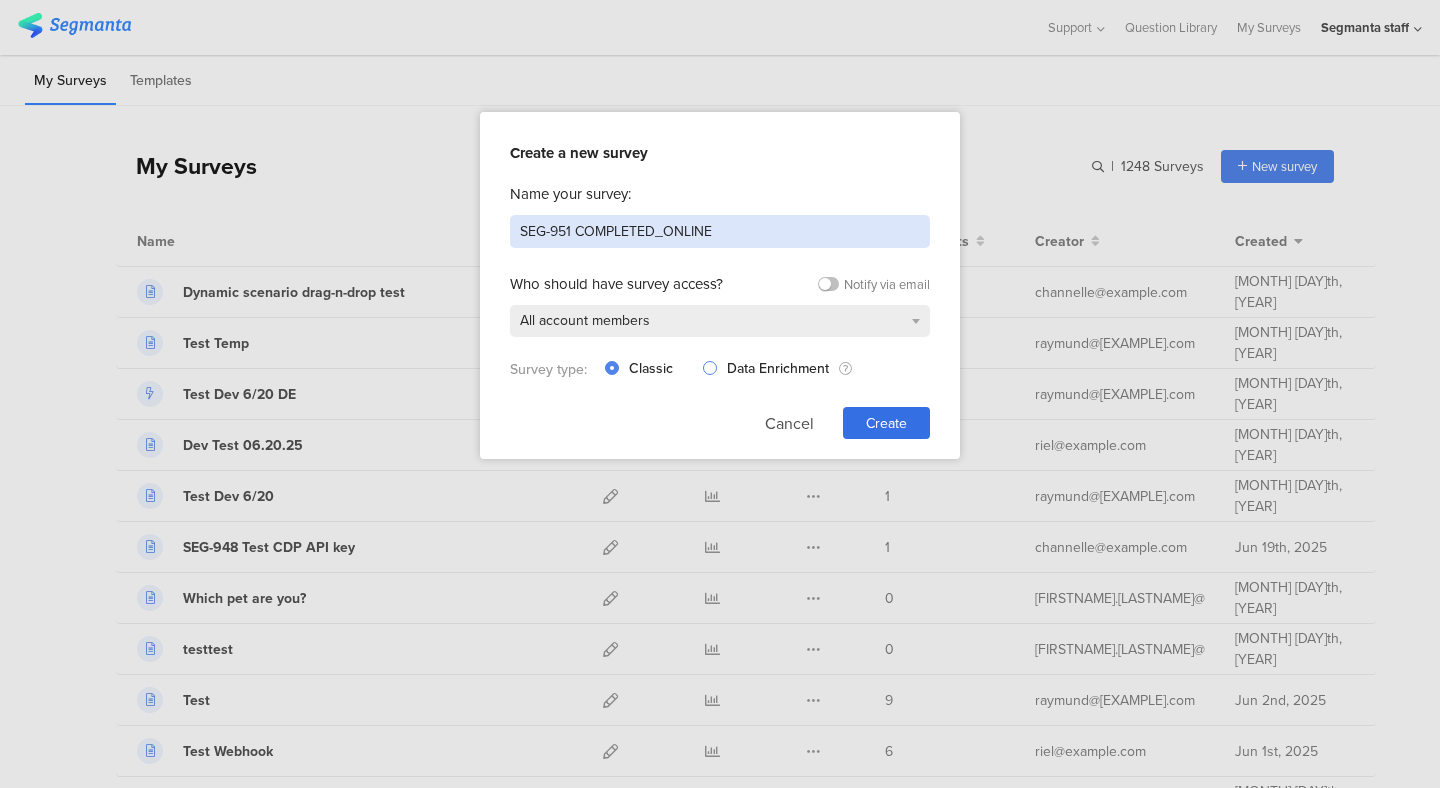 paste on "surveyCompletionDate" 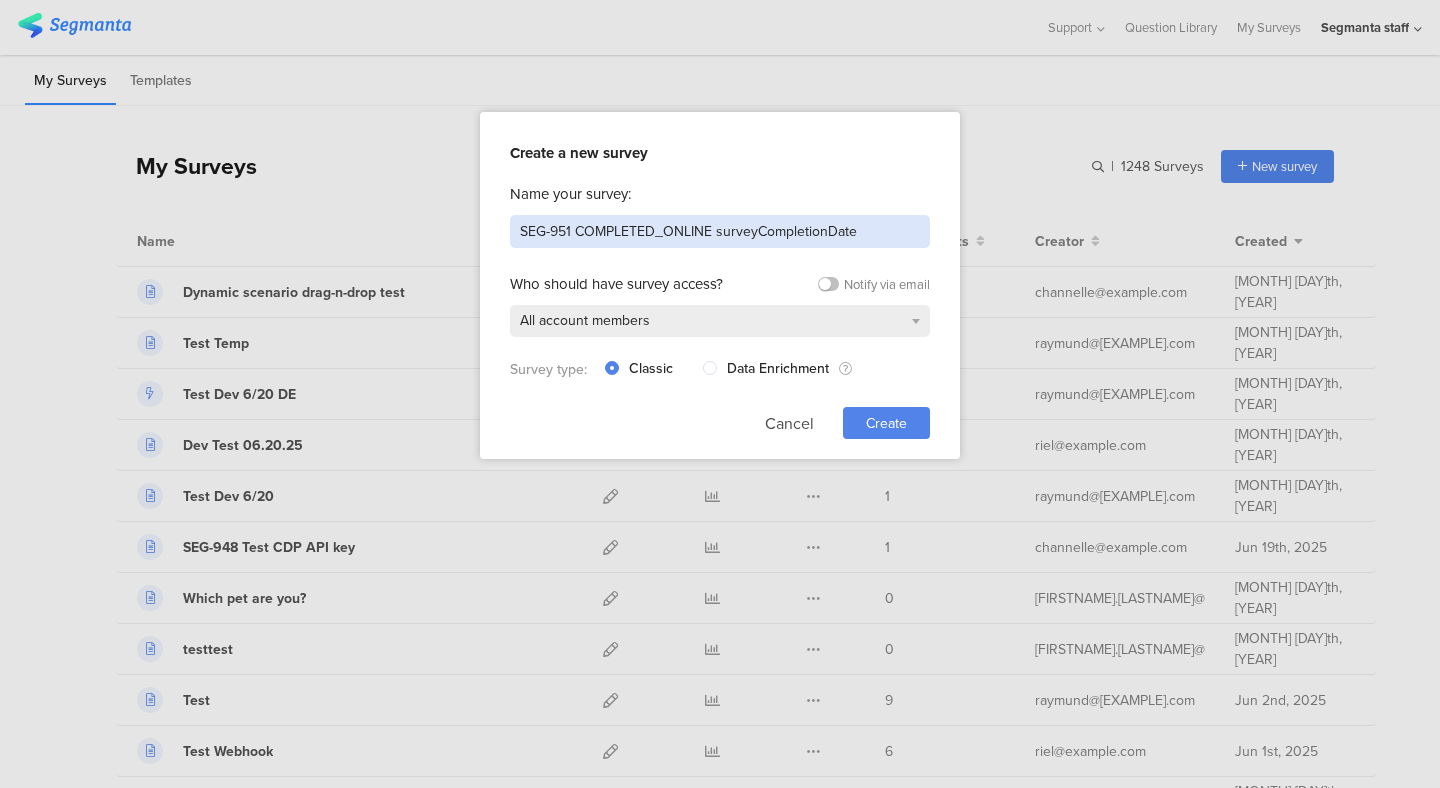 type on "SEG-951 COMPLETED_ONLINE surveyCompletionDate" 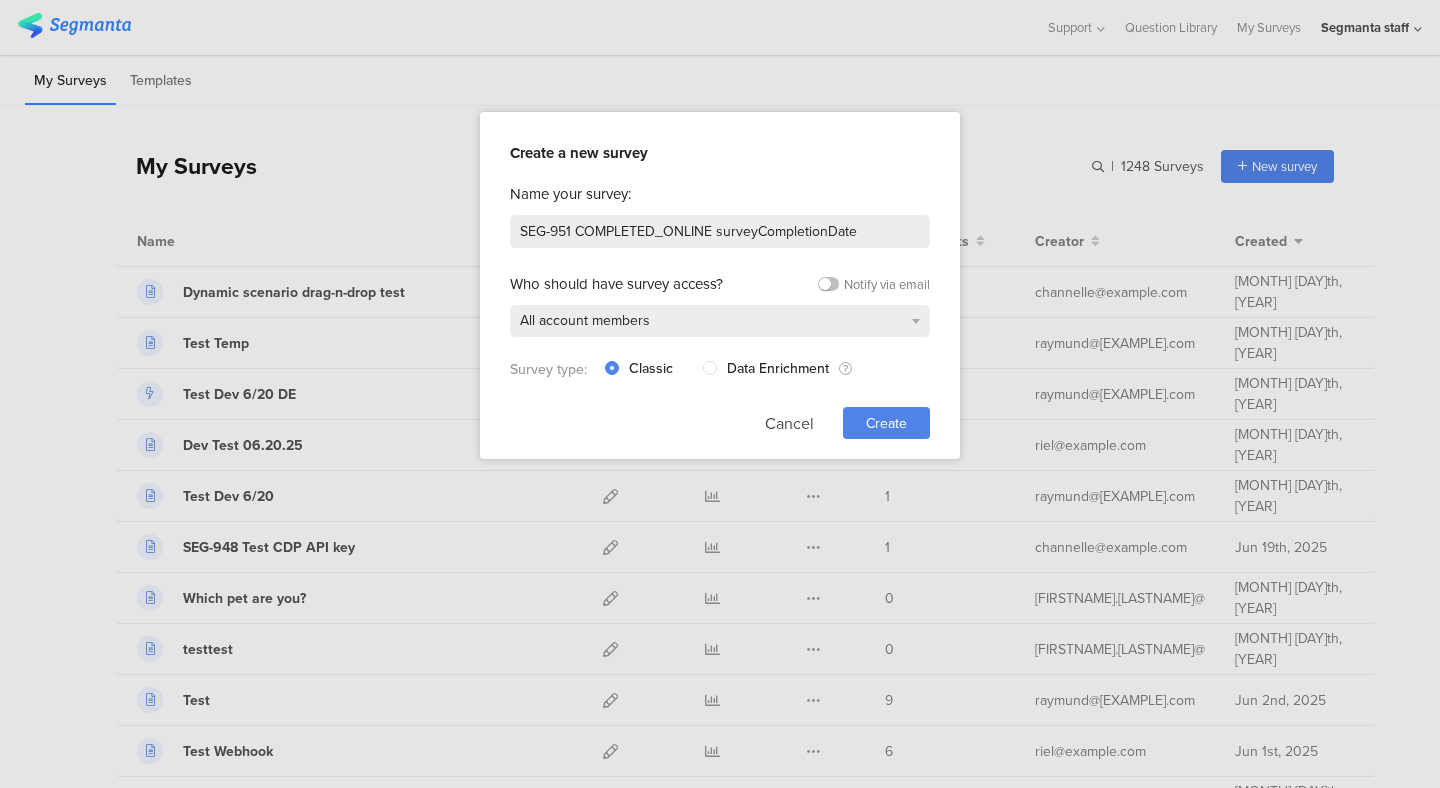 click on "Create" at bounding box center [886, 423] 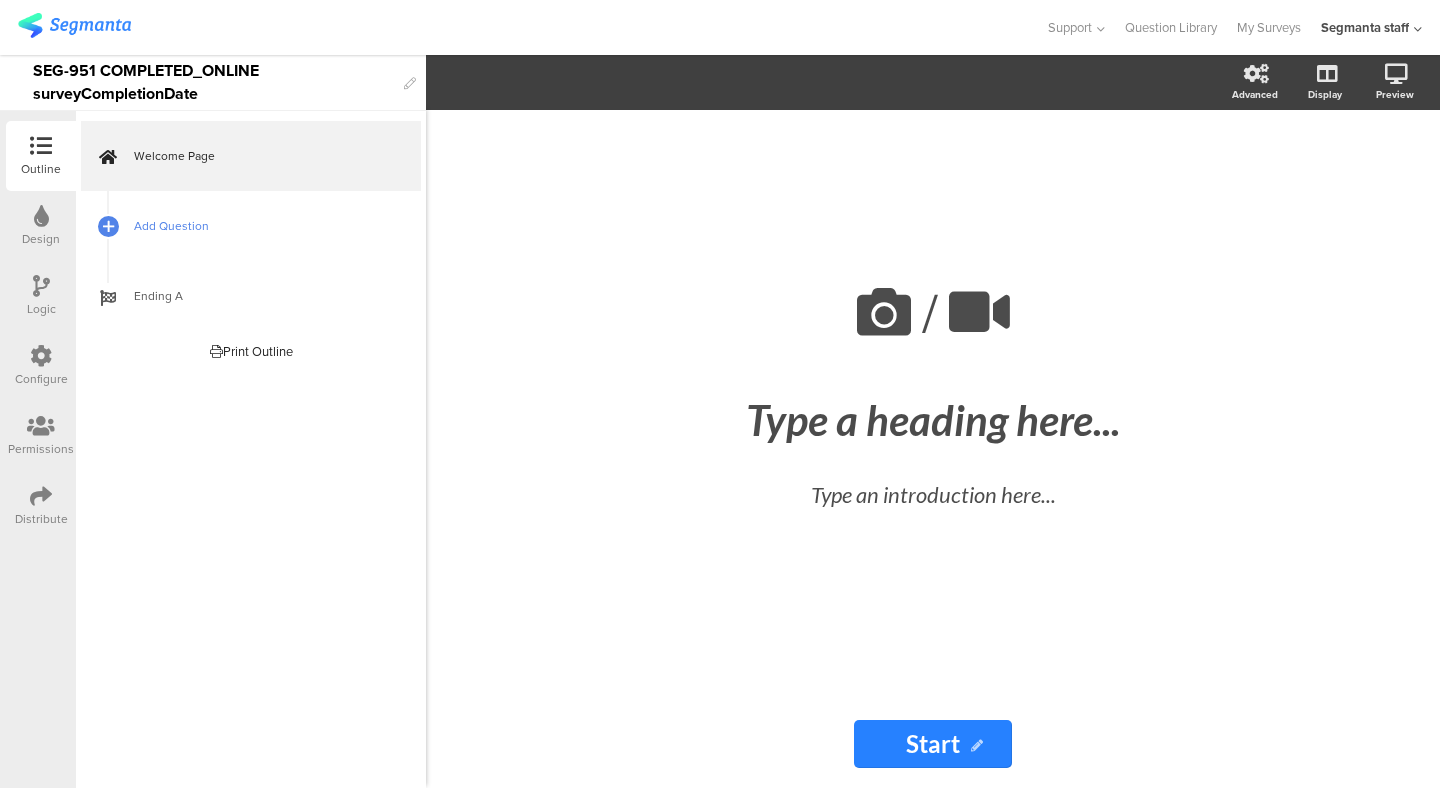 click on "Add Question" at bounding box center (262, 226) 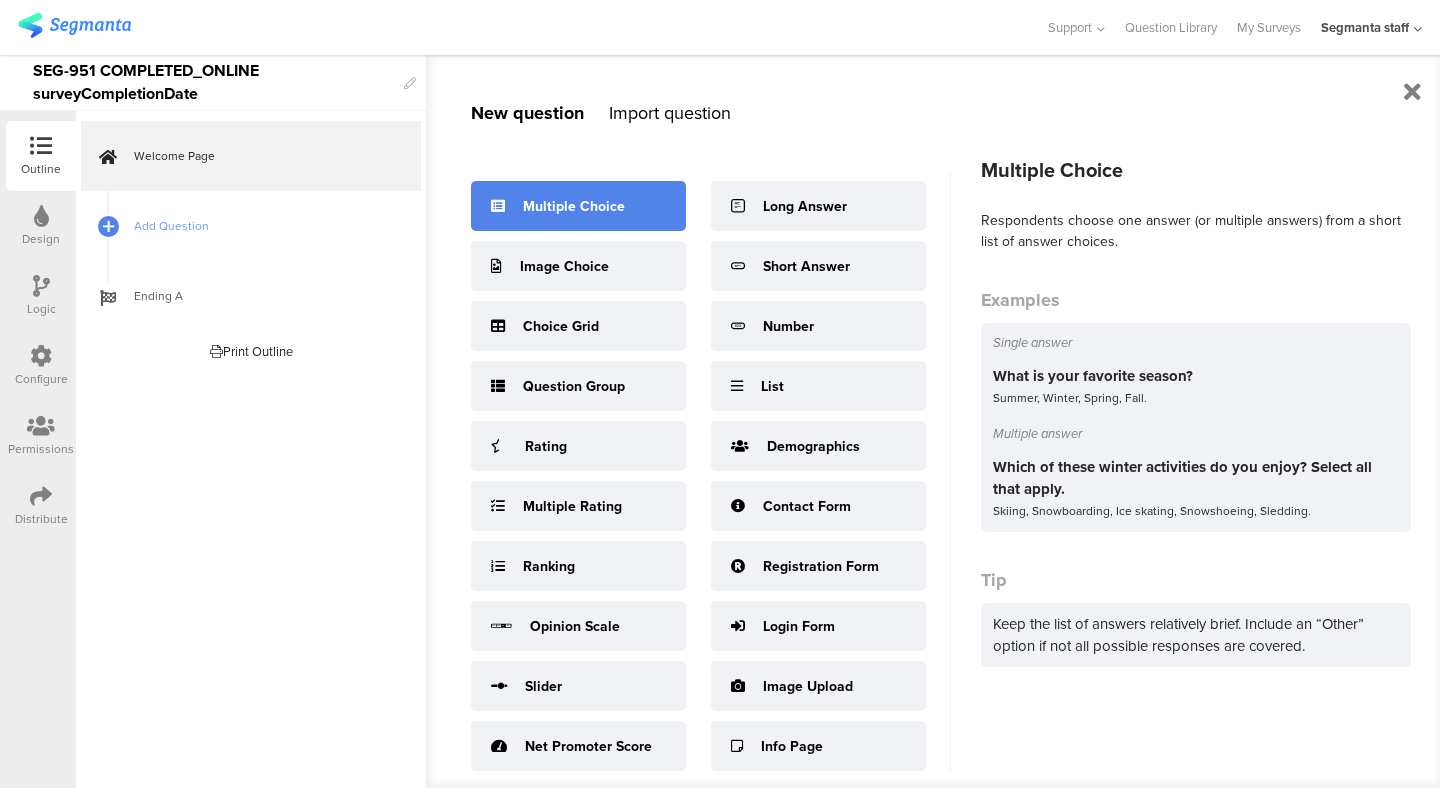 click on "Multiple Choice" at bounding box center [578, 206] 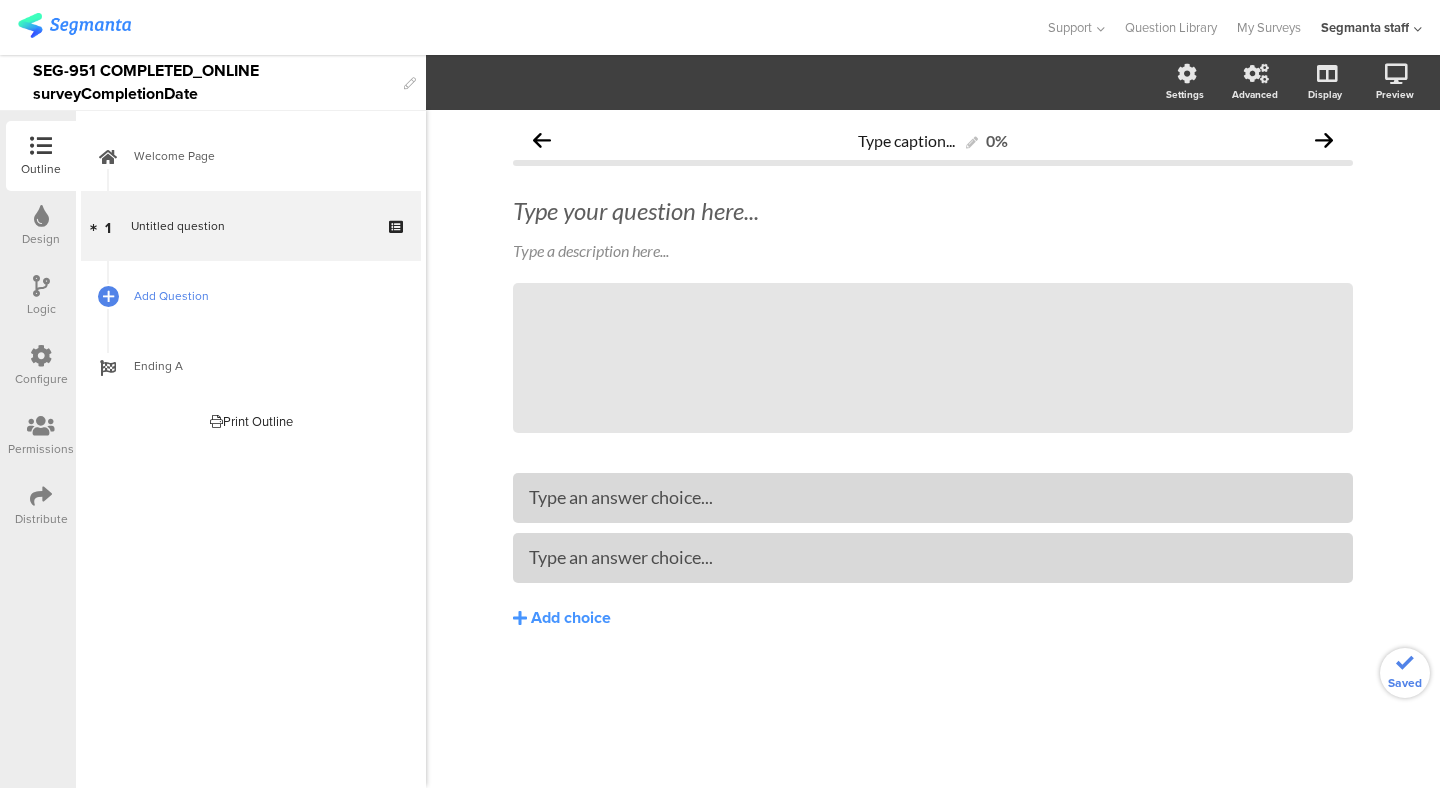 click on "Add Question" at bounding box center [262, 296] 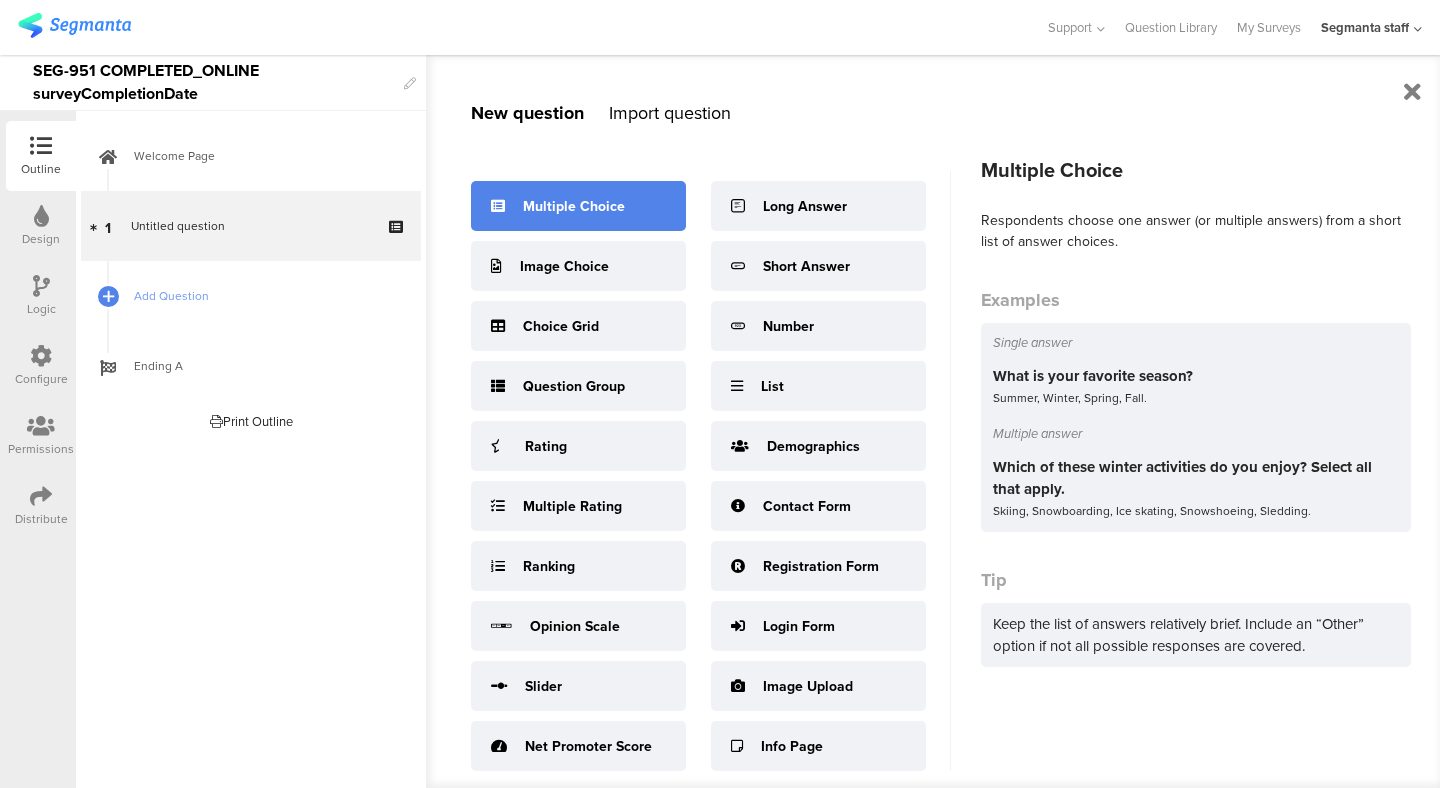click on "Multiple Choice" at bounding box center (574, 206) 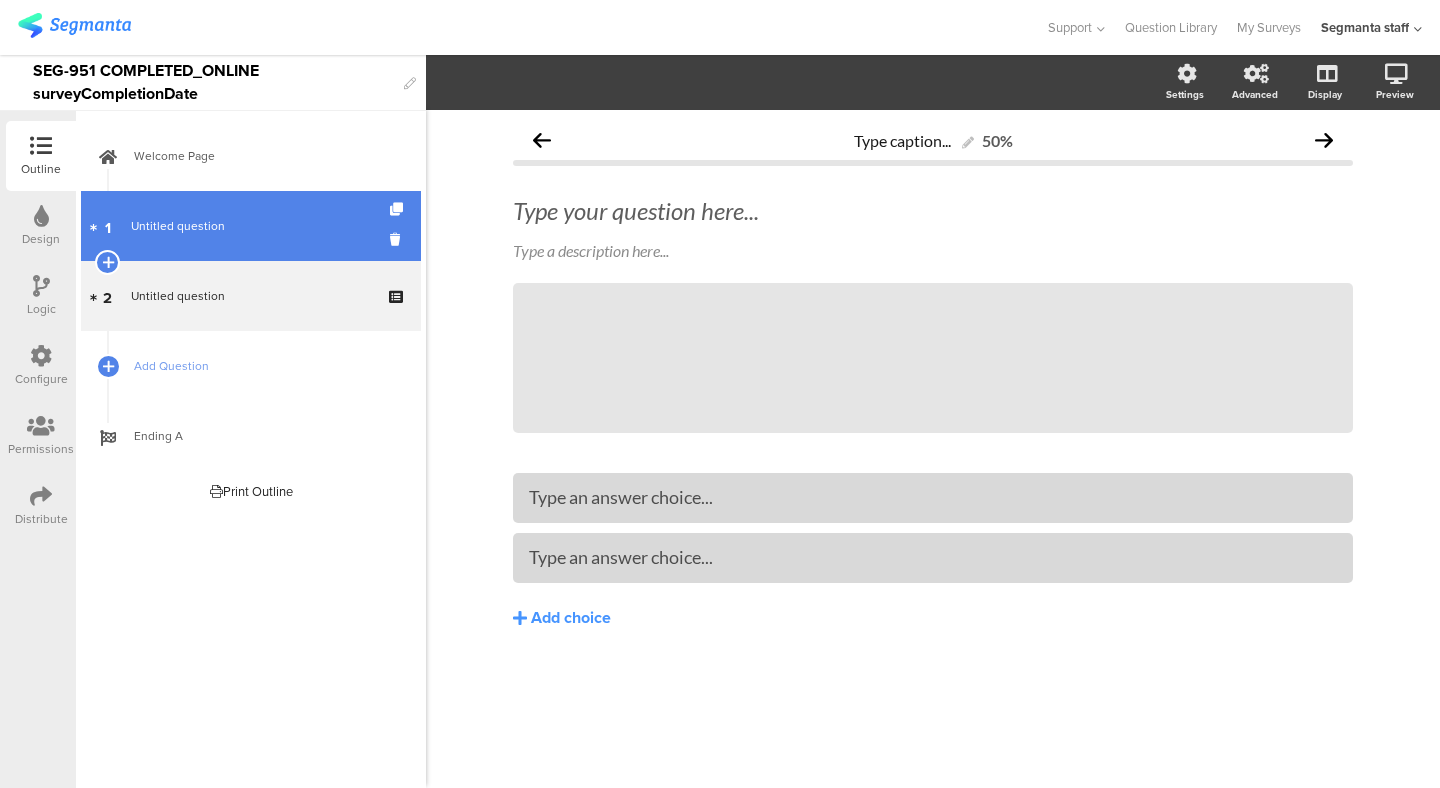 click on "1
Untitled question" at bounding box center (251, 226) 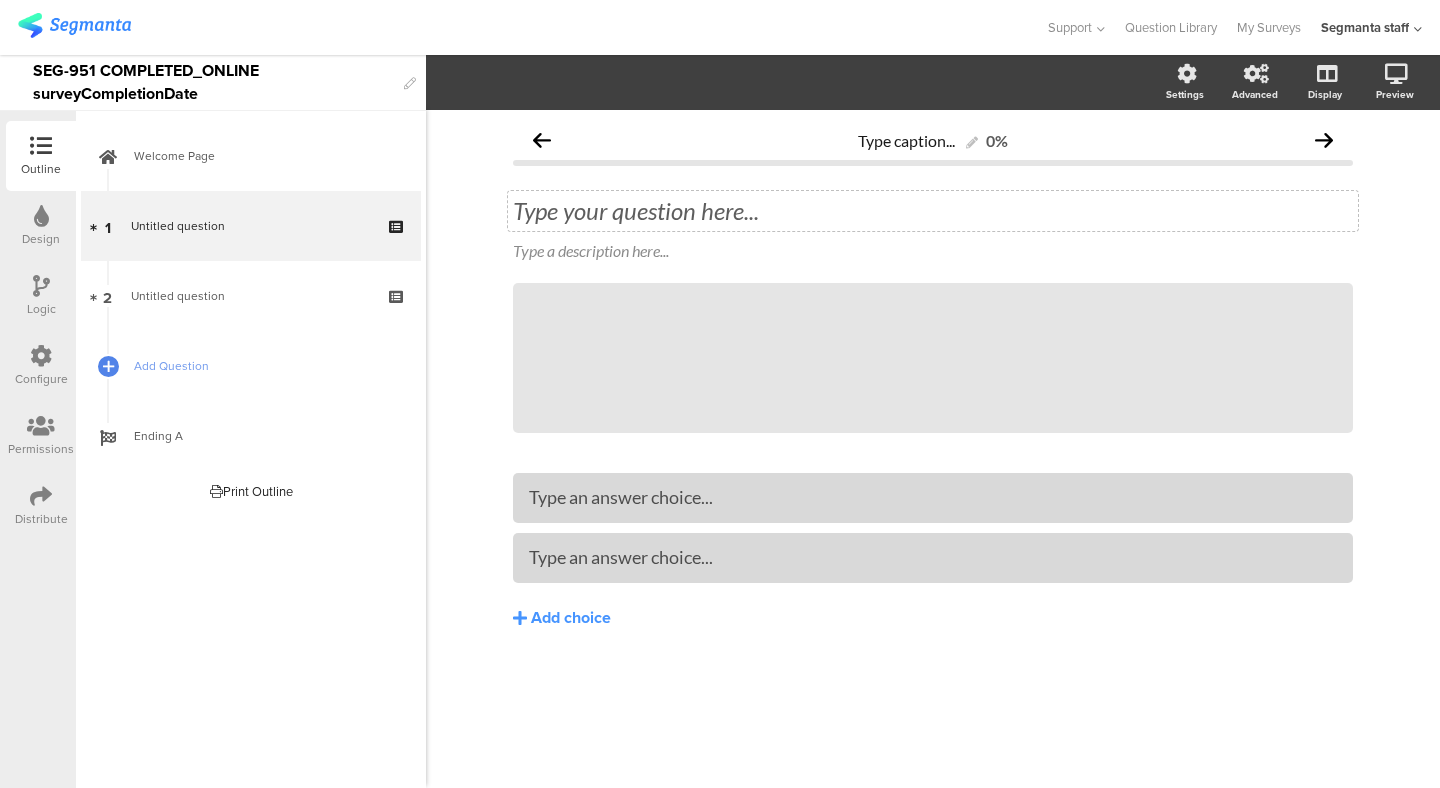 click on "Type your question here..." at bounding box center (933, 211) 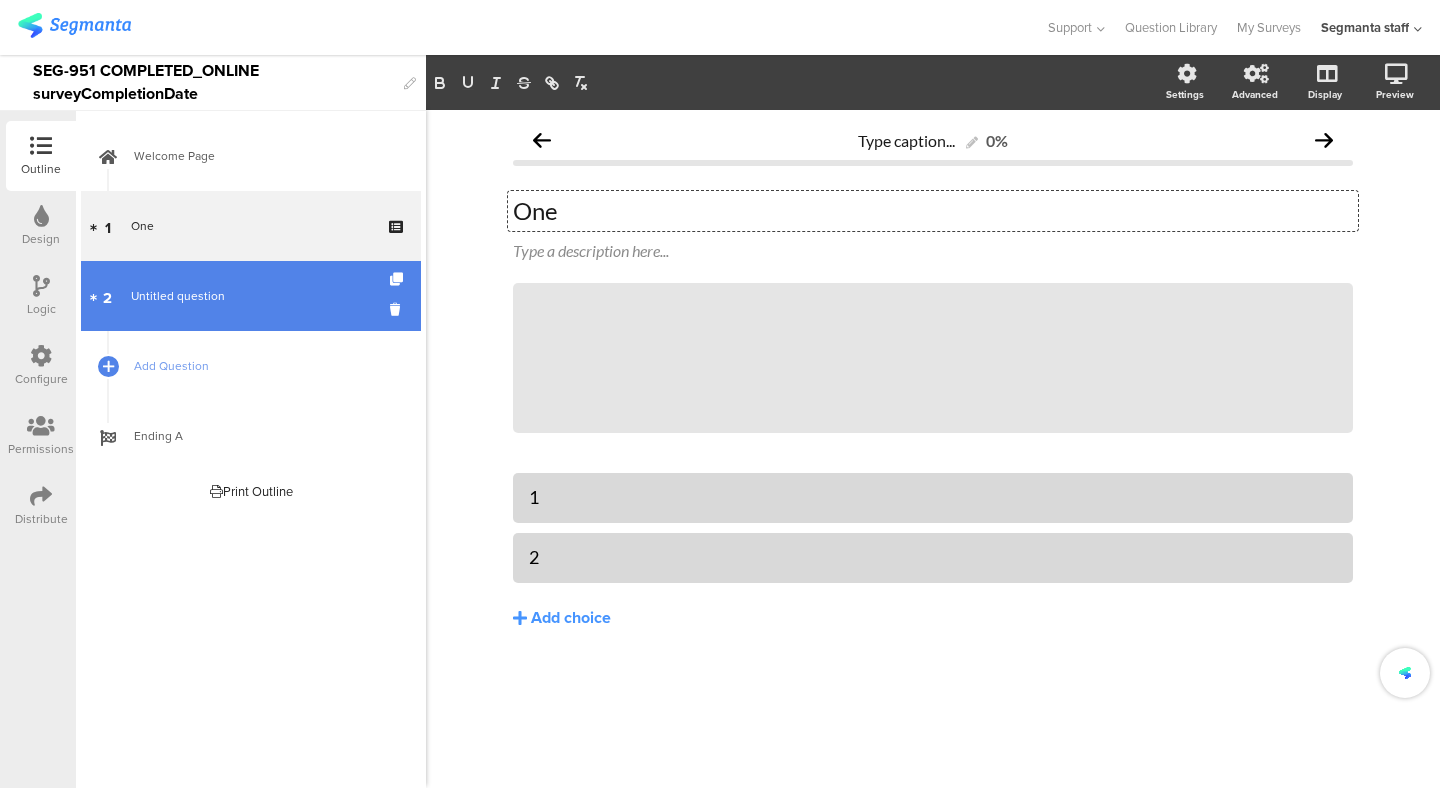 click on "2
Untitled question" at bounding box center [251, 296] 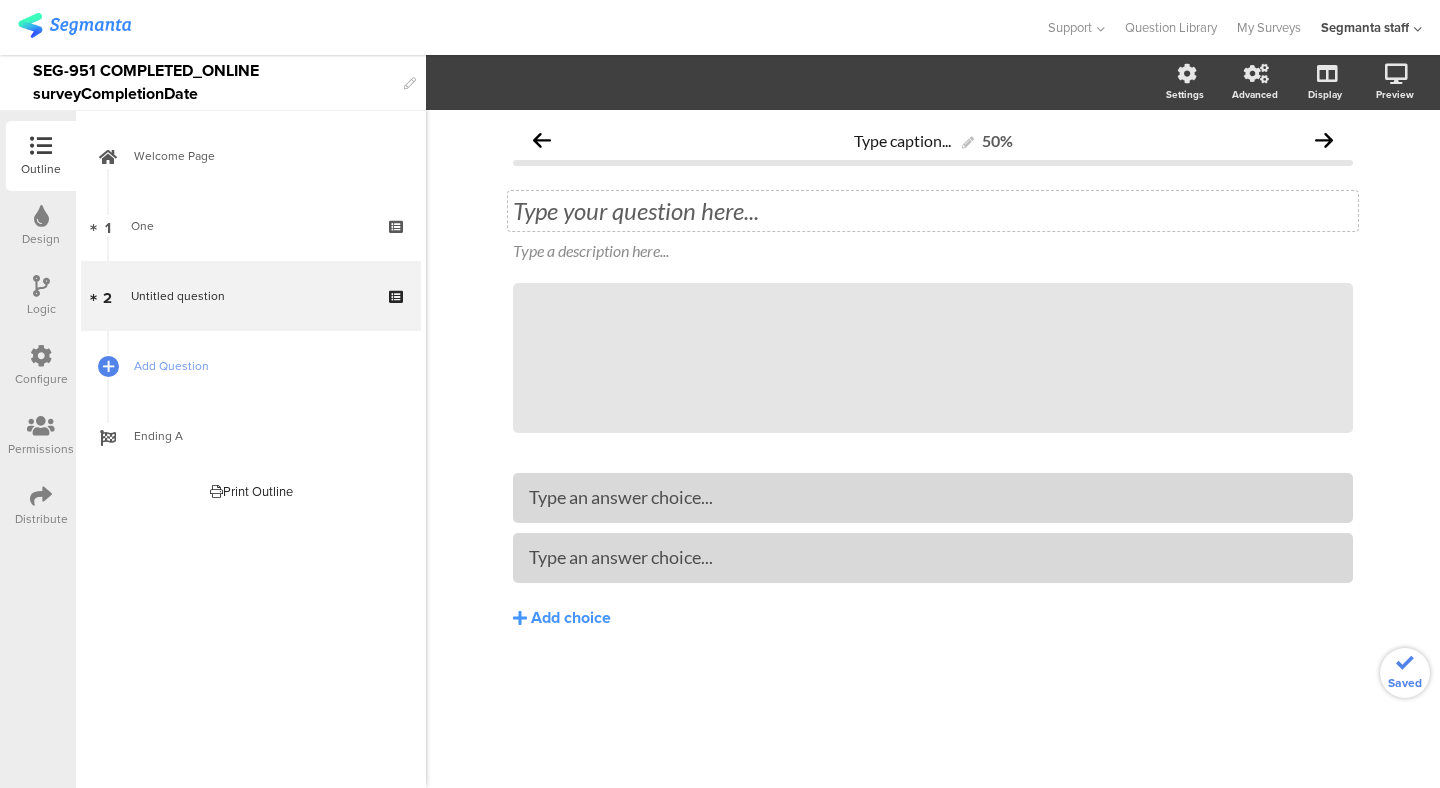 click on "Type your question here..." at bounding box center [933, 211] 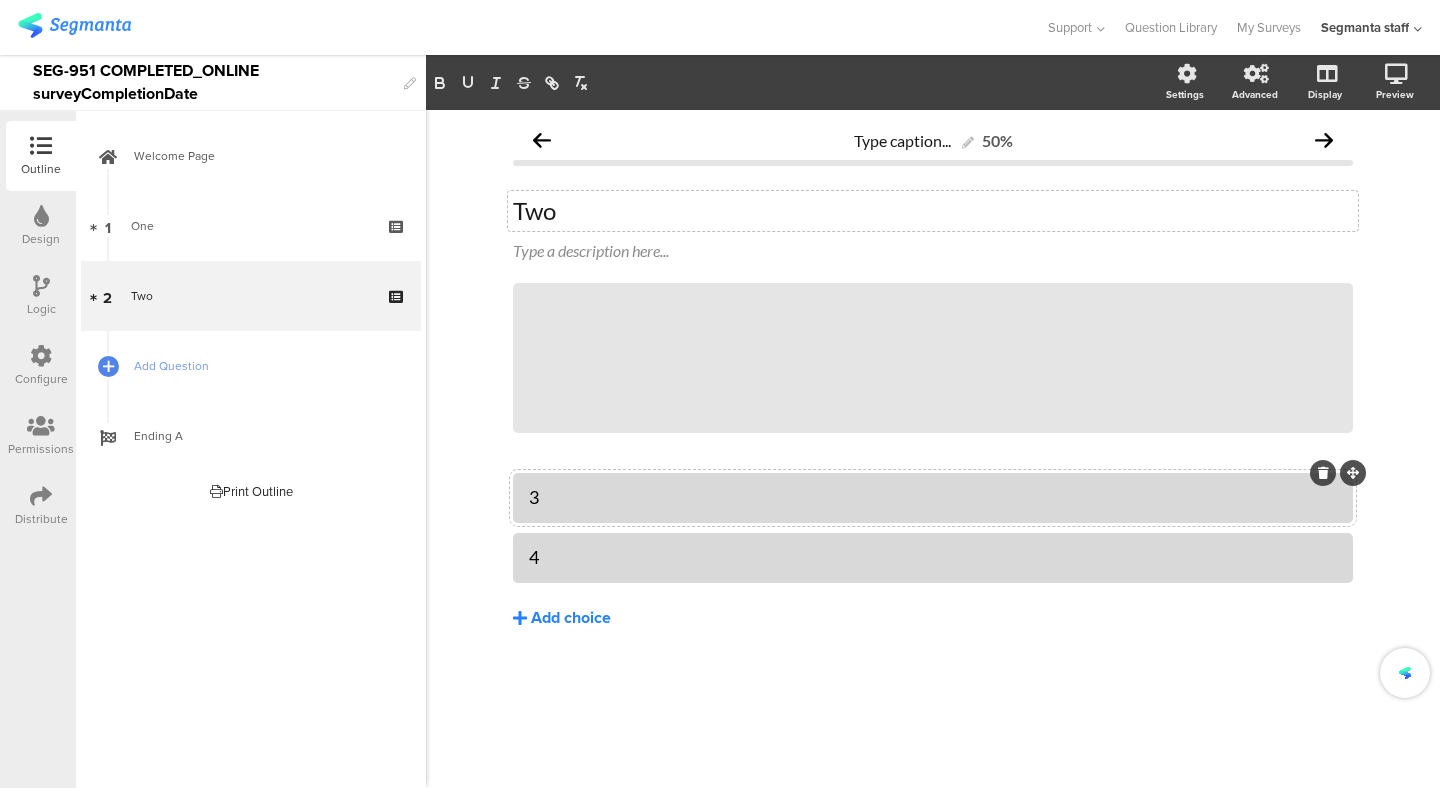 click on "Add choice" at bounding box center [933, 618] 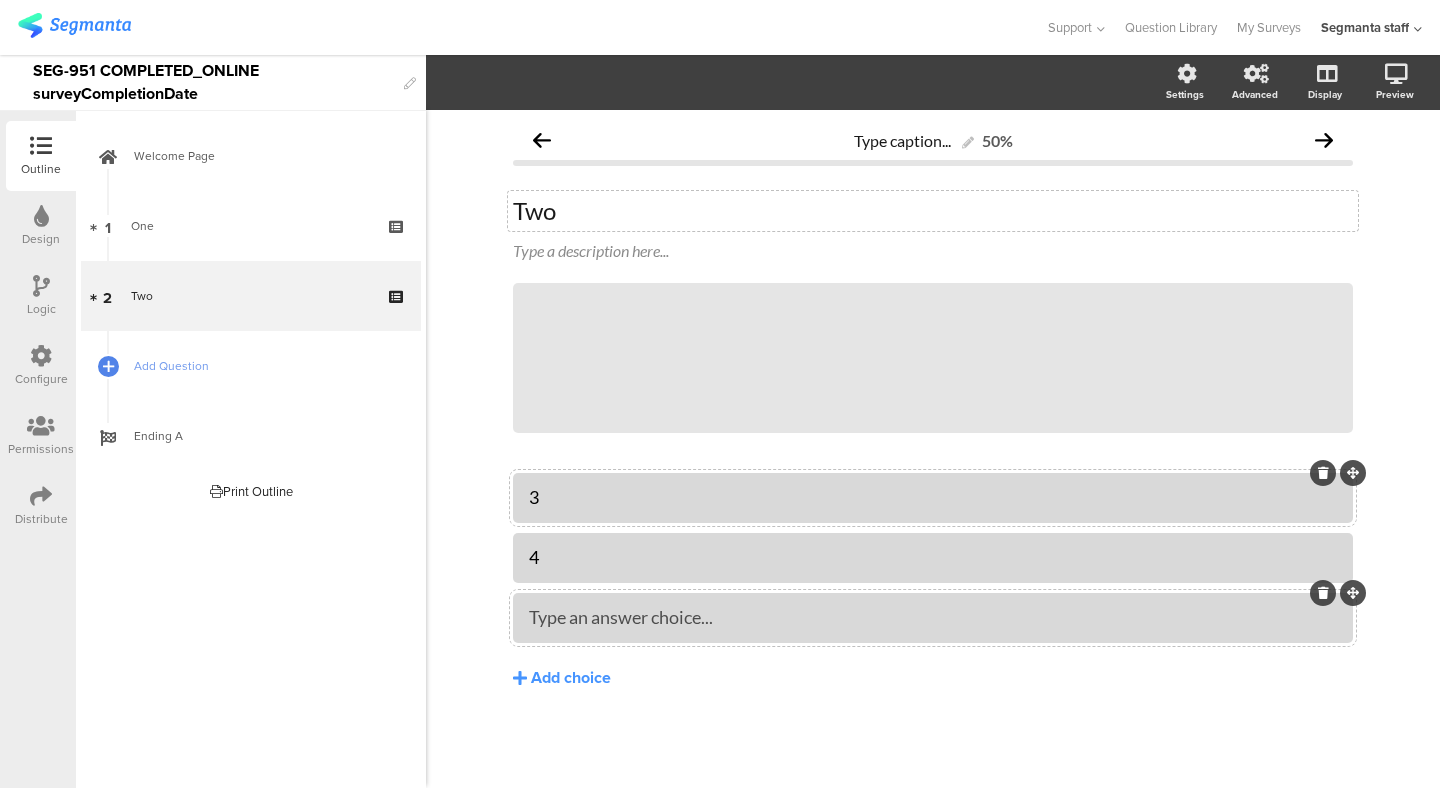 click at bounding box center [1323, 473] 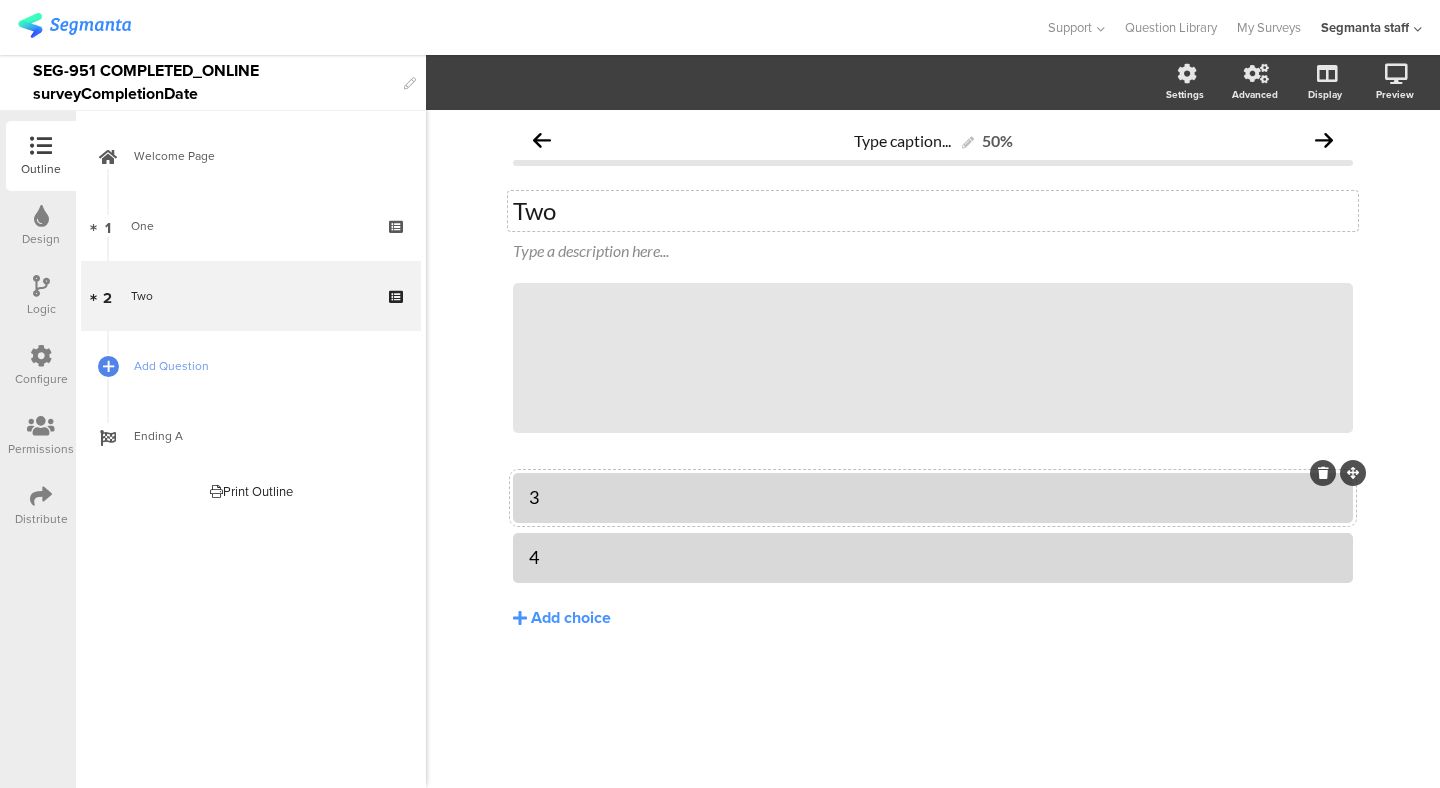 click on "Distribute" at bounding box center (41, 506) 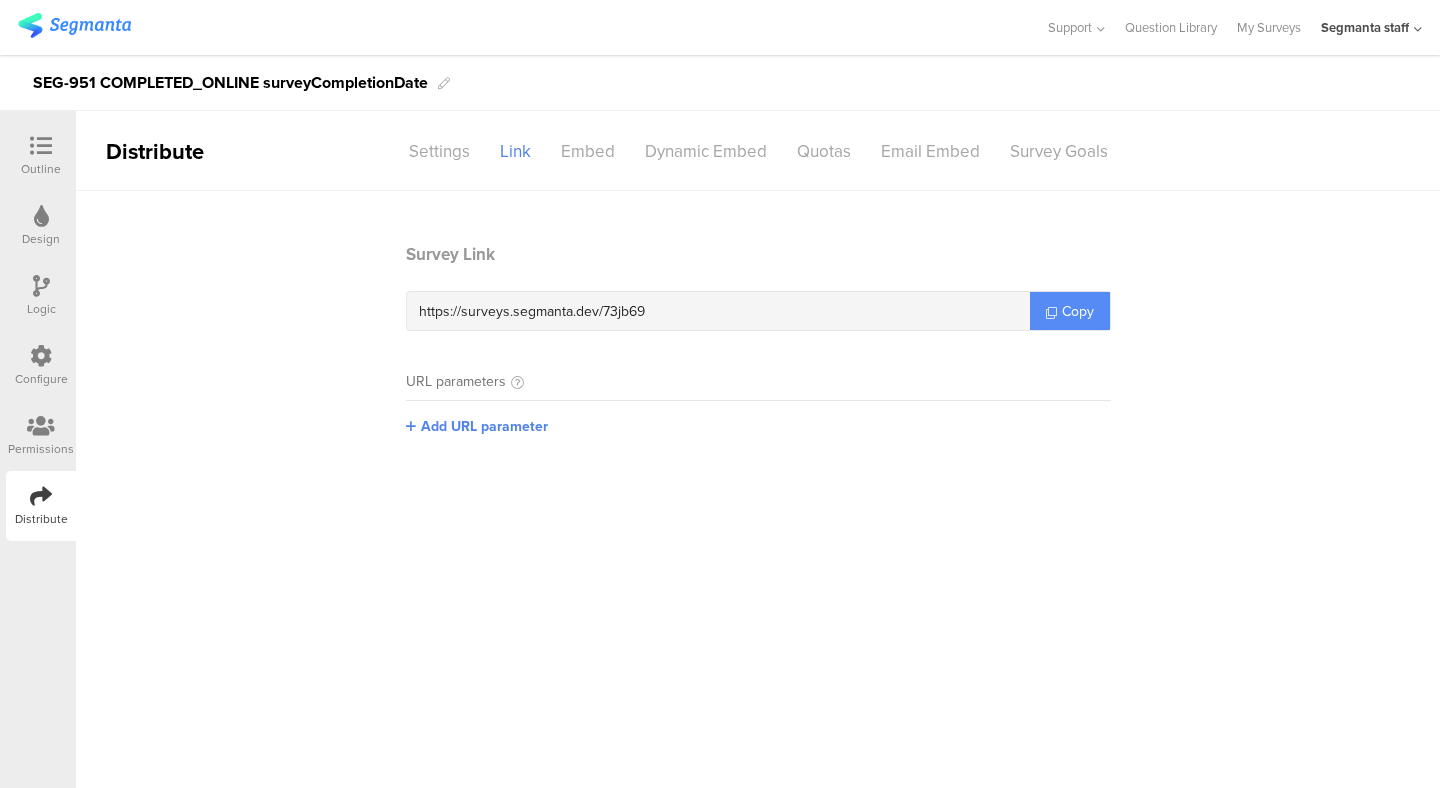 click on "Copy" at bounding box center [1070, 311] 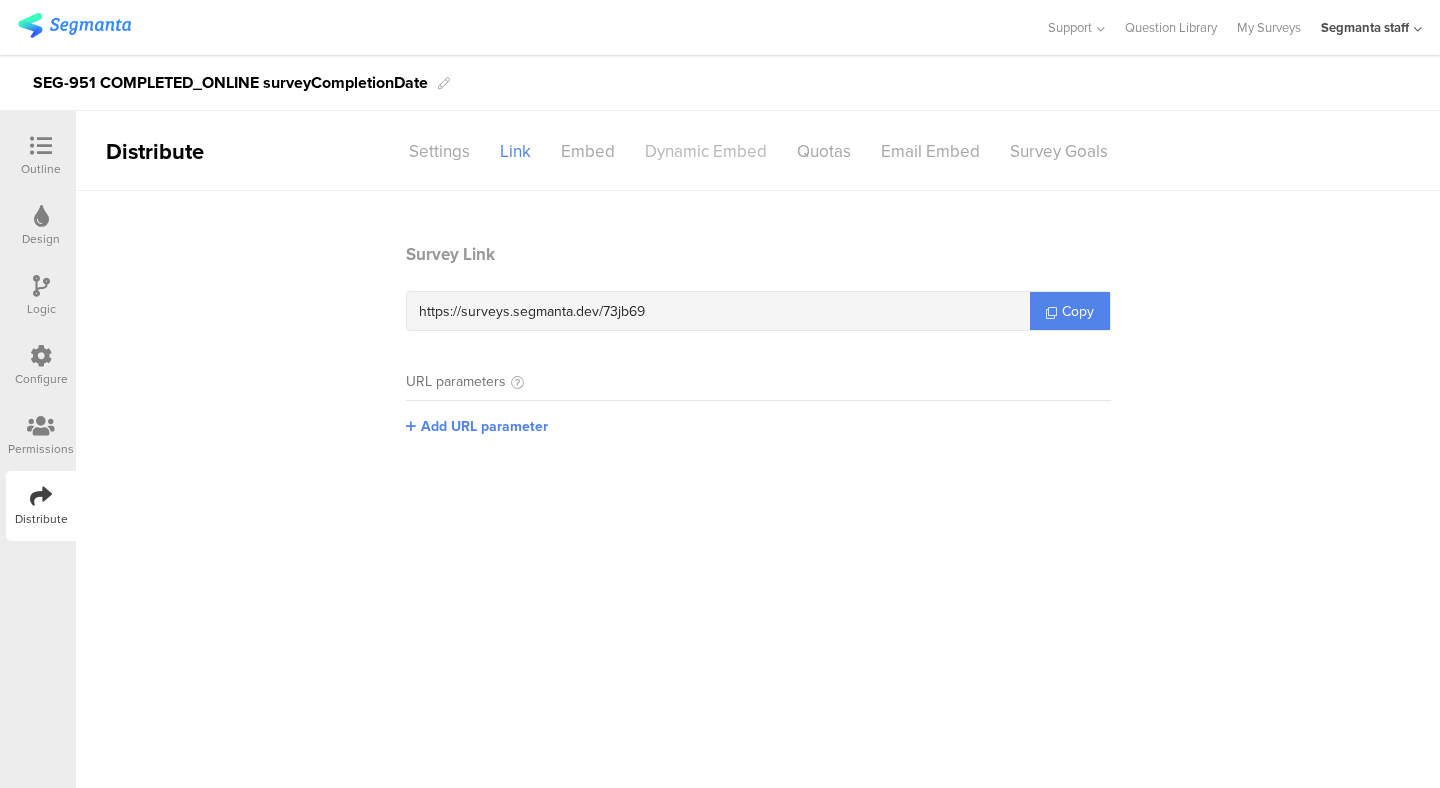 click on "Dynamic Embed" at bounding box center (439, 151) 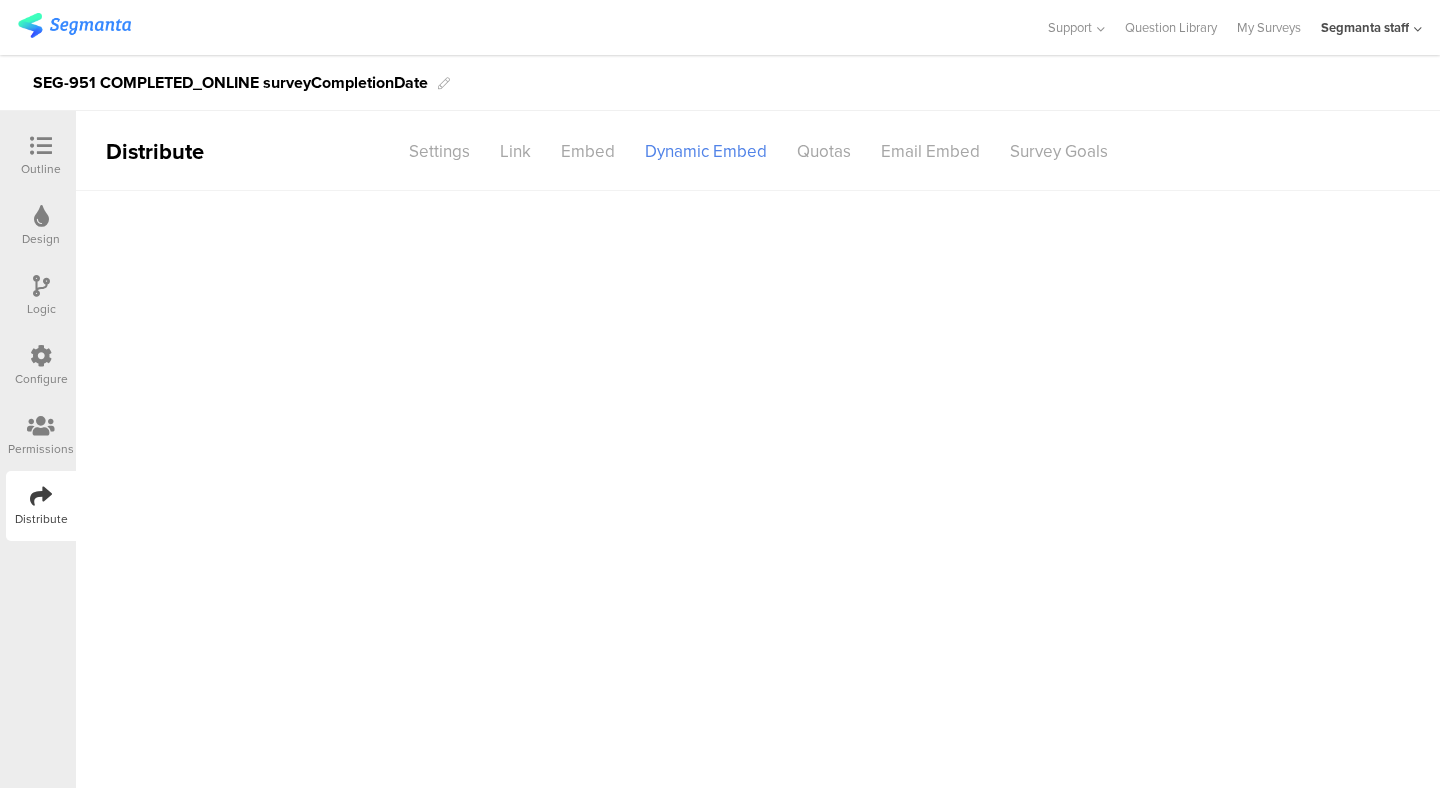 click at bounding box center (41, 356) 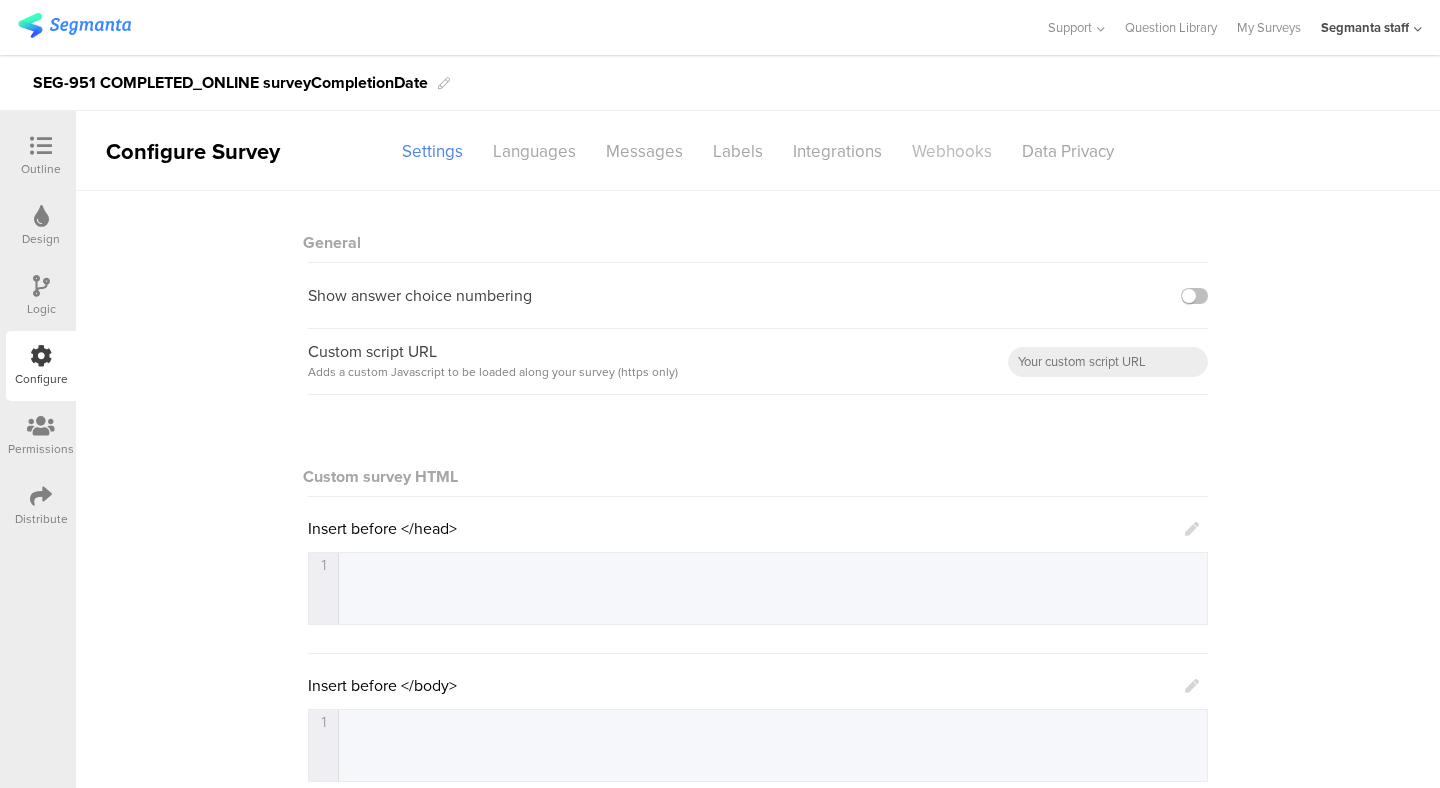 click on "Webhooks" at bounding box center [432, 151] 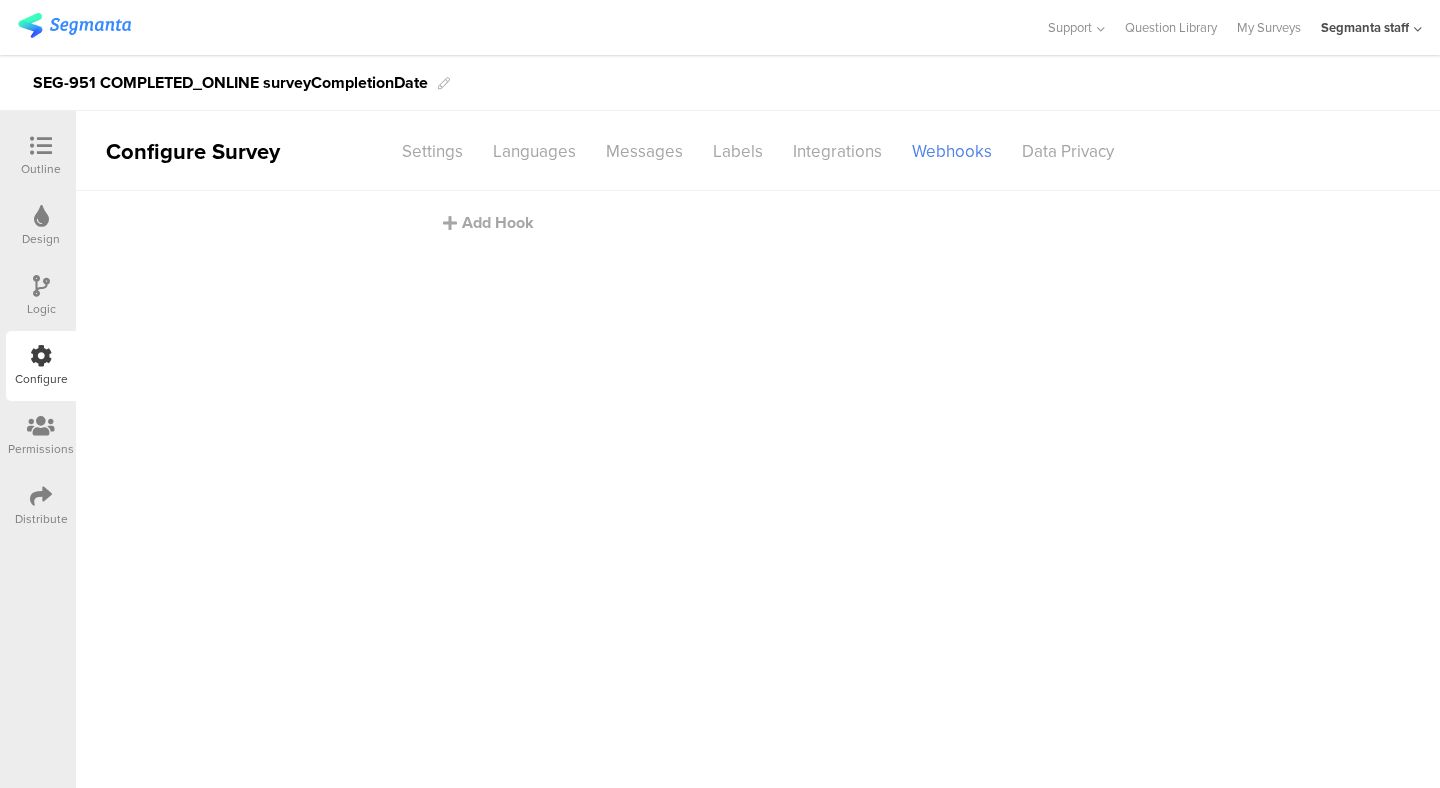 click on "Distribute" at bounding box center [41, 506] 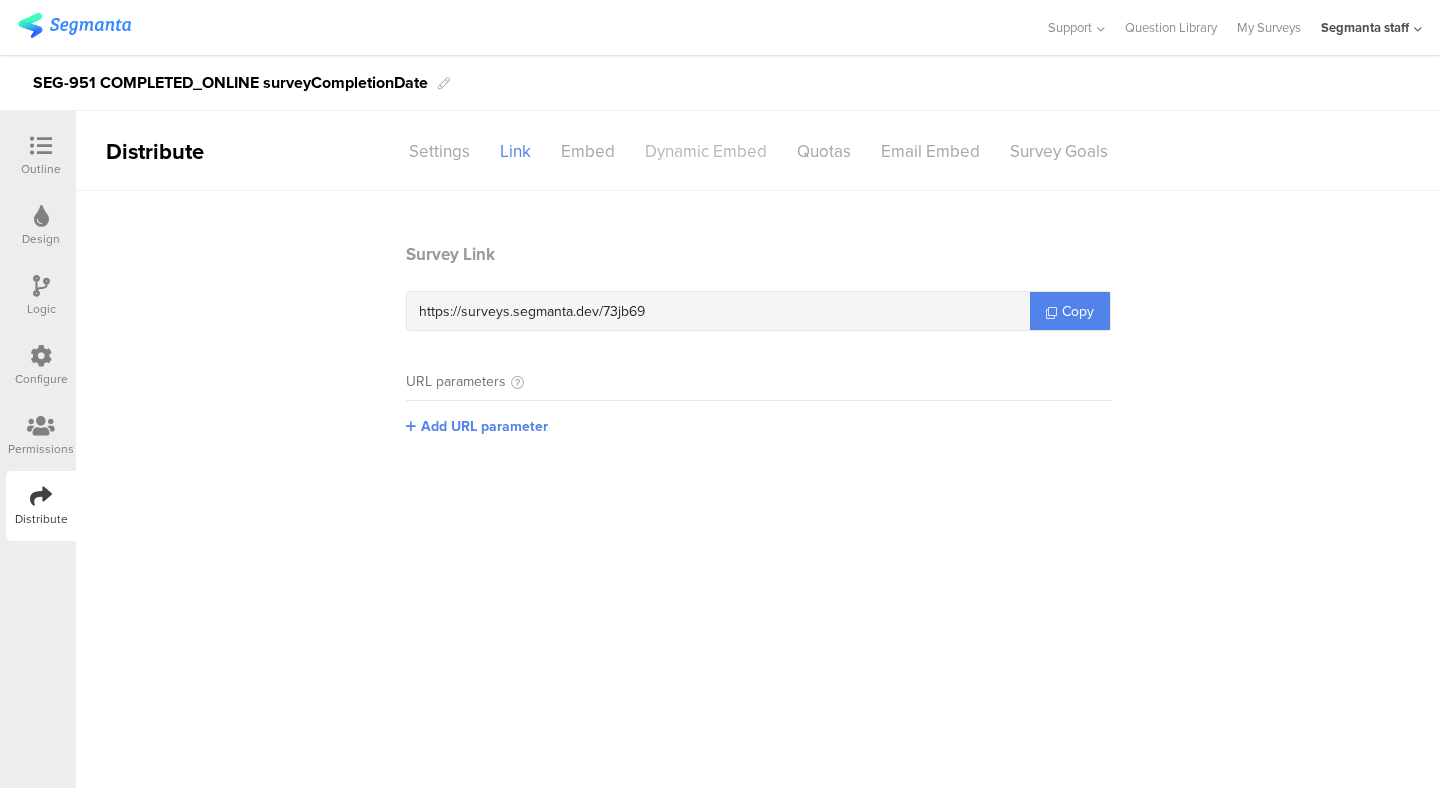 click on "Dynamic Embed" at bounding box center (439, 151) 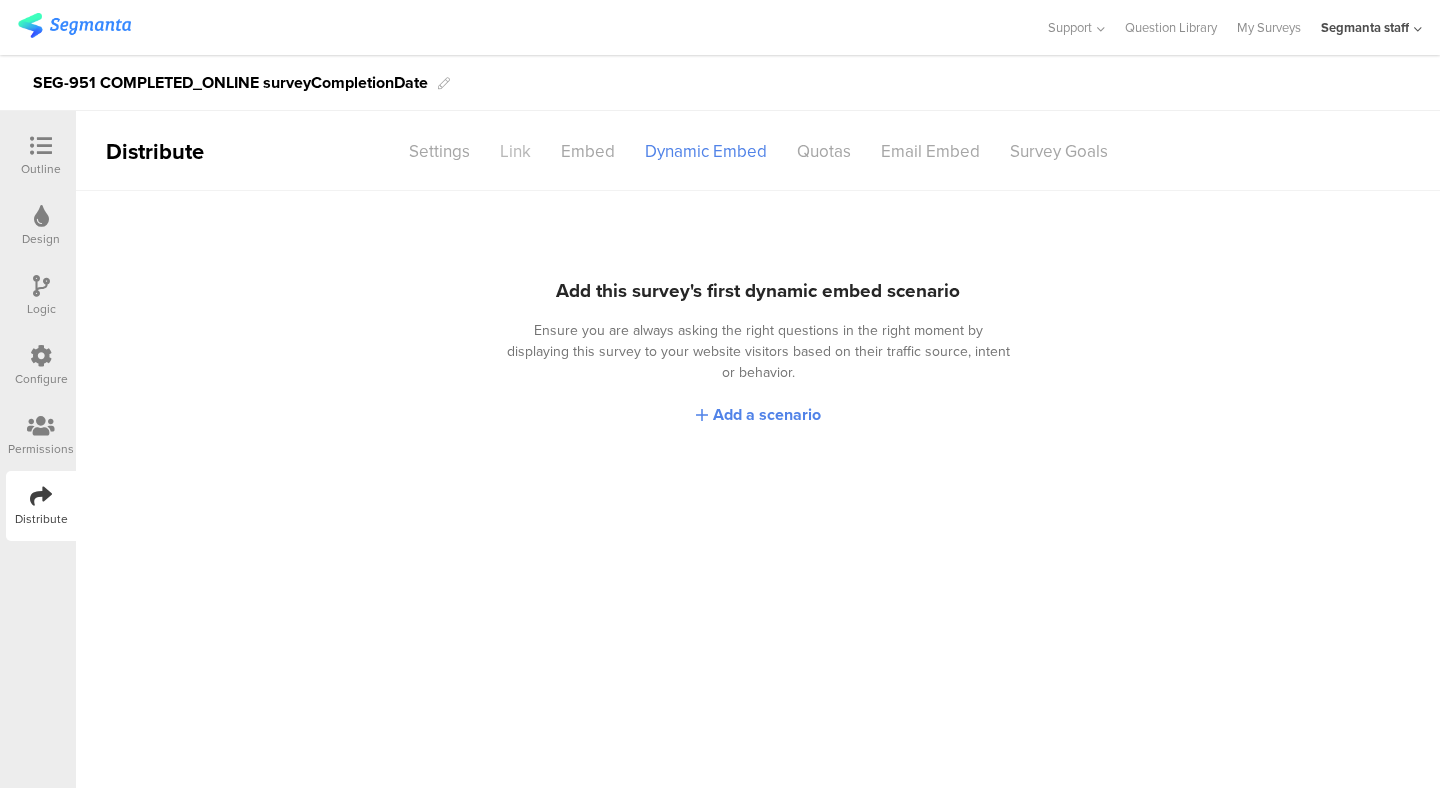 click on "Link" at bounding box center [439, 151] 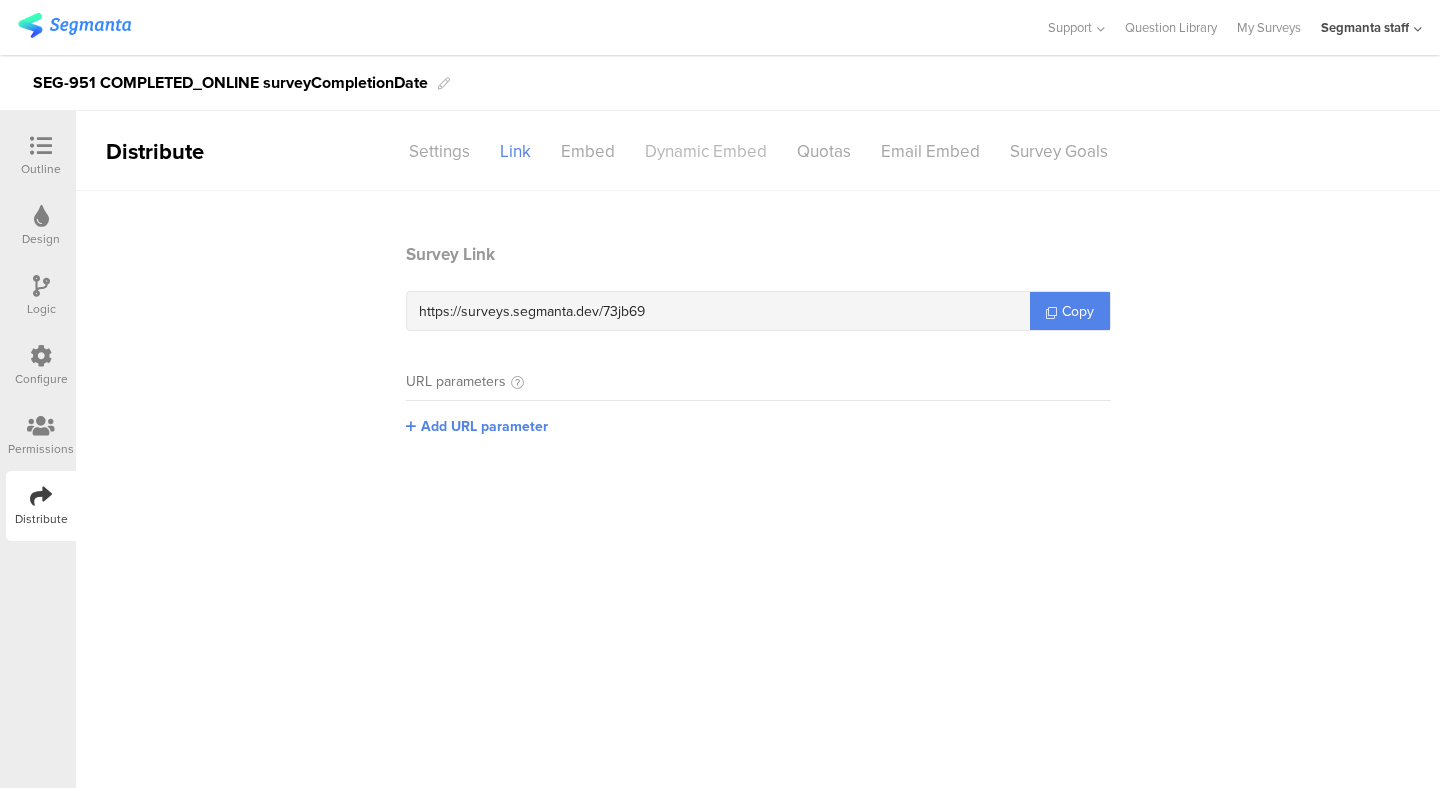 click on "Dynamic Embed" at bounding box center [439, 151] 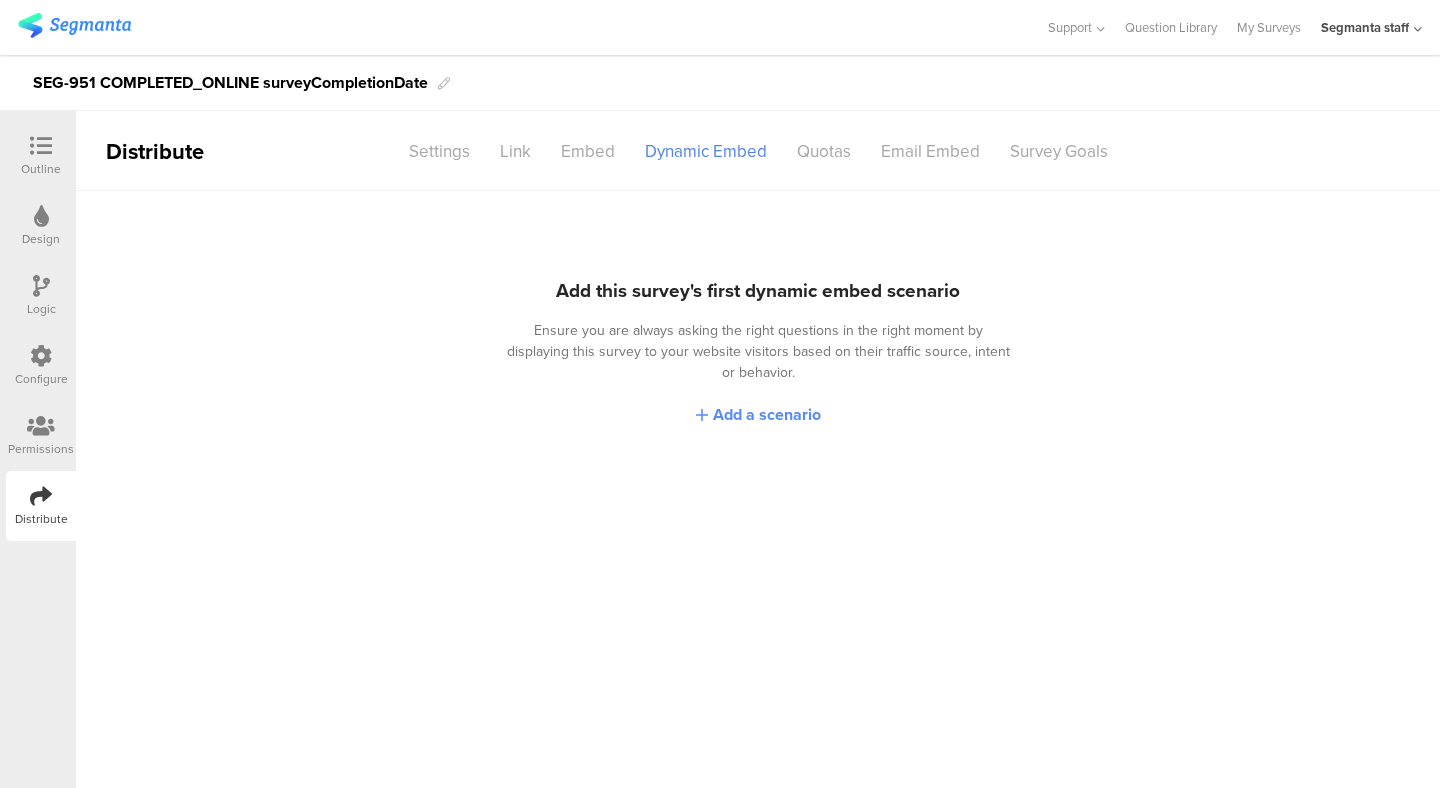 click on "Add a scenario" at bounding box center [767, 414] 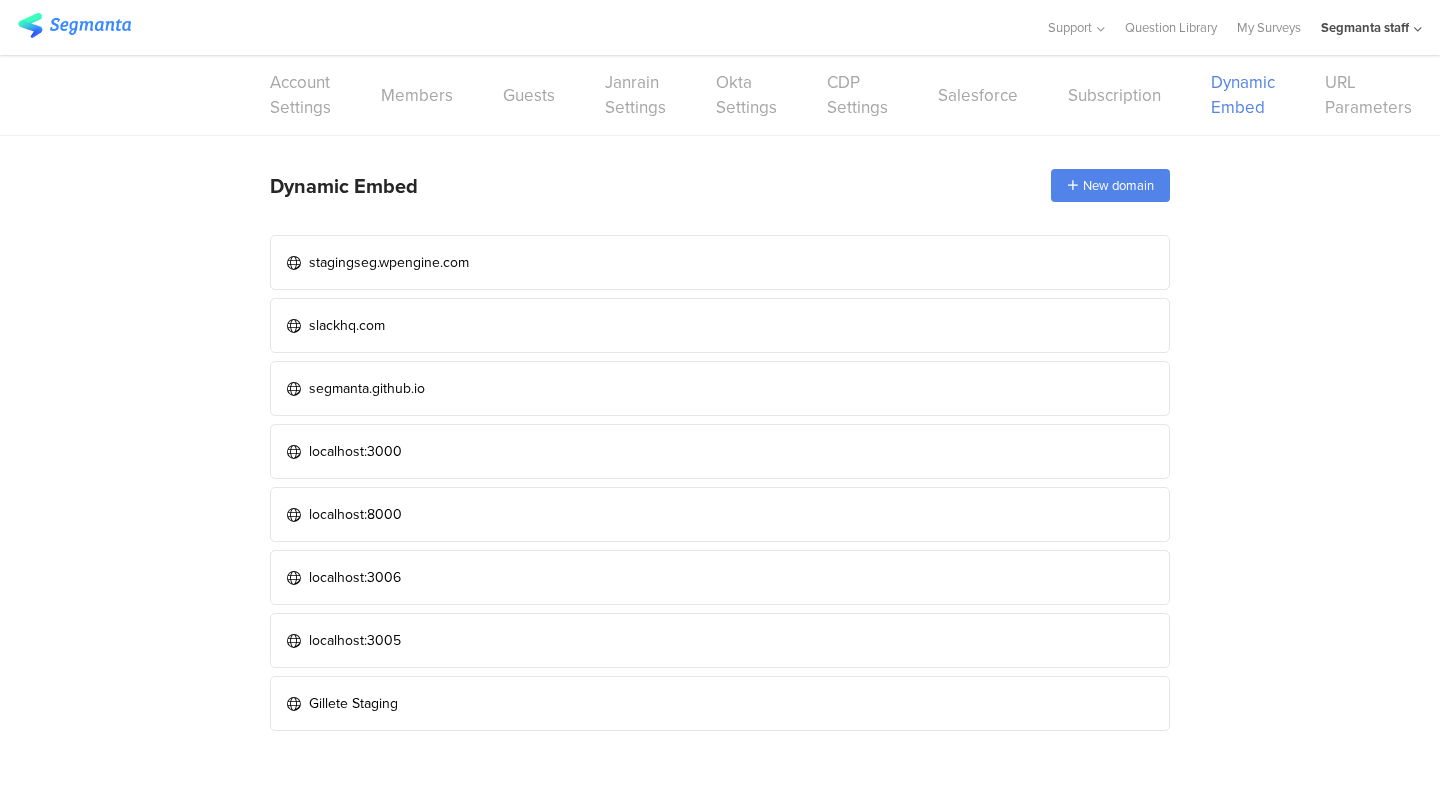 click on "Dynamic Embed   New domain     stagingseg.wpengine.com   slackhq.com   segmanta.github.io   localhost:3000   localhost:8000   localhost:3006   localhost:3005   Gillete Staging" at bounding box center [720, 437] 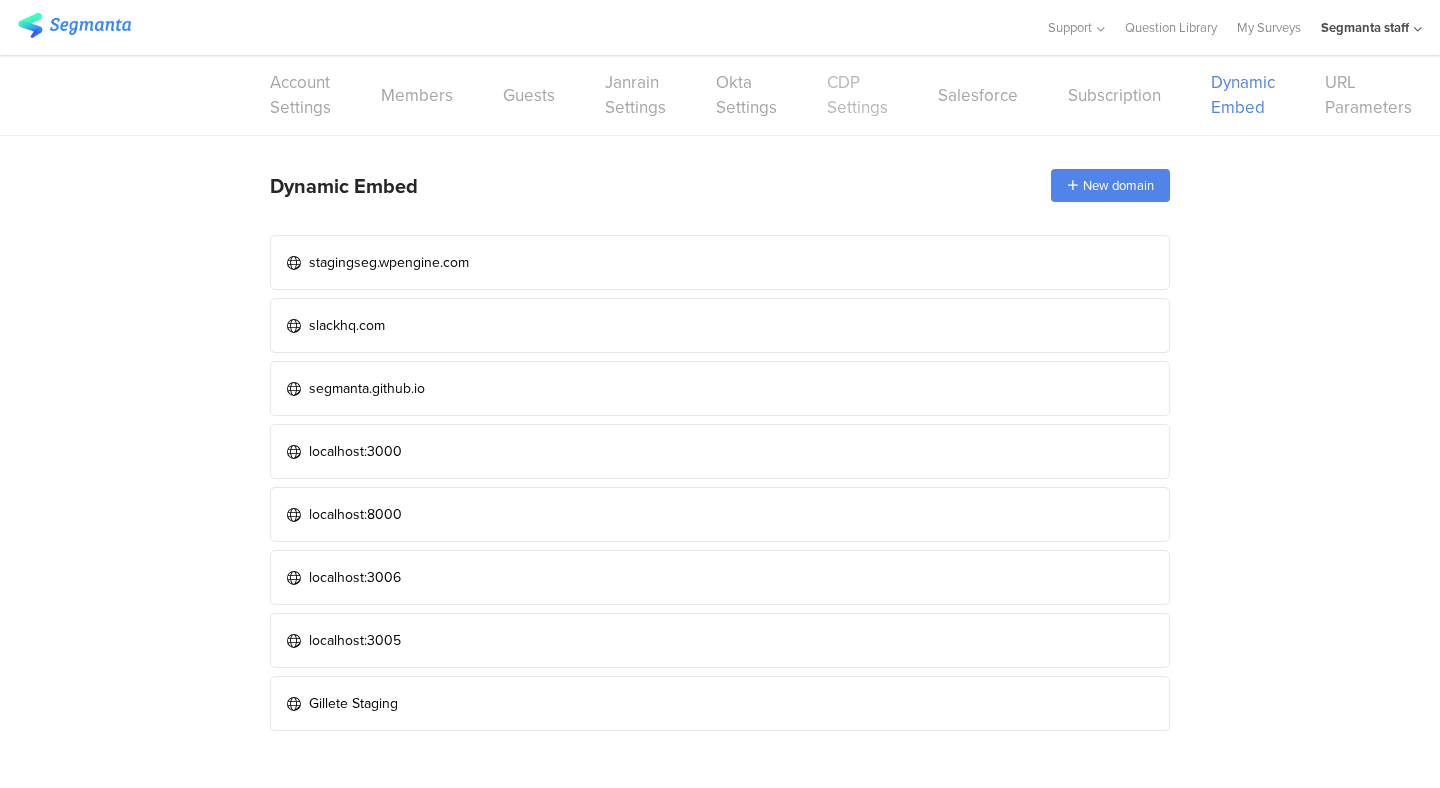 click on "CDP Settings" at bounding box center (857, 95) 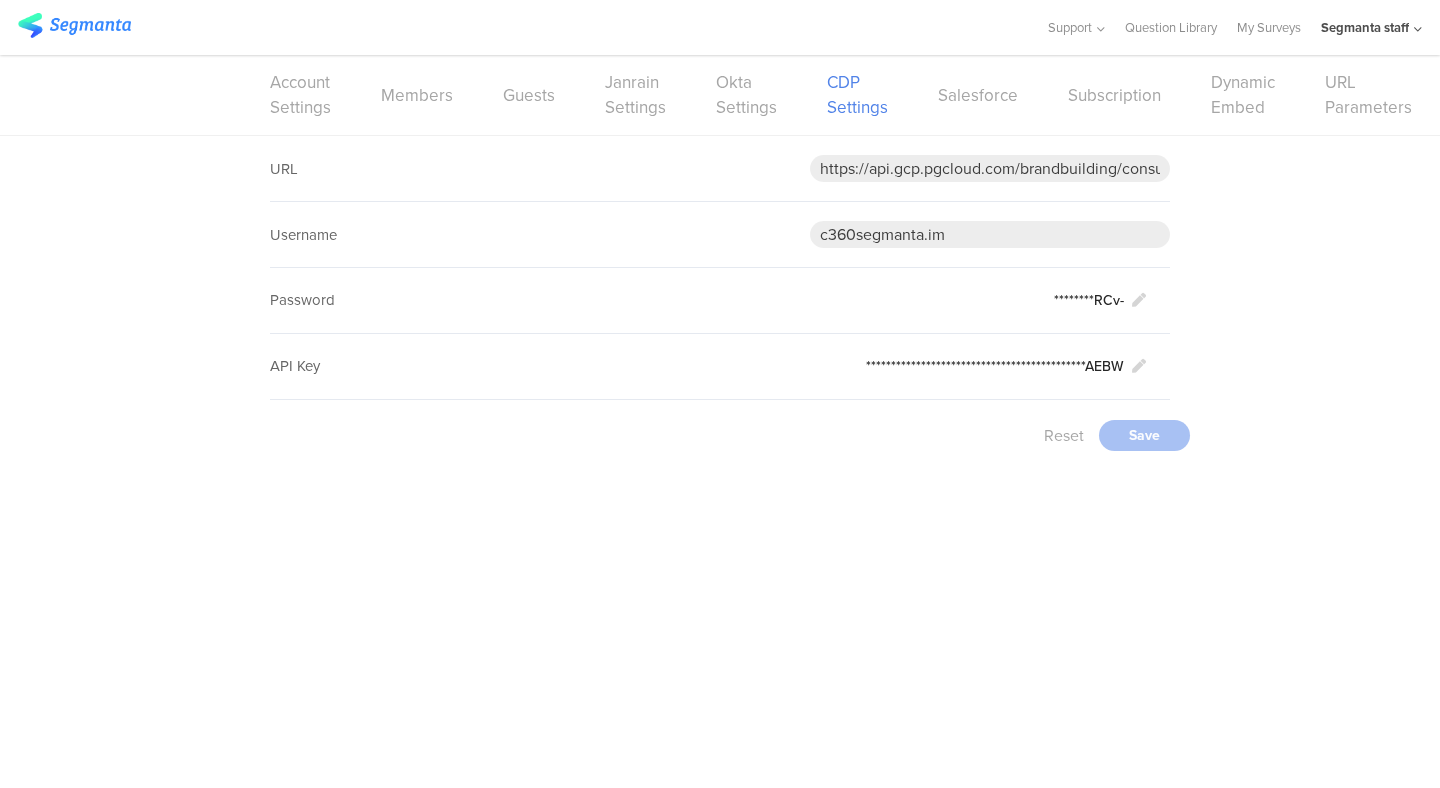 click on "**********" at bounding box center [720, 303] 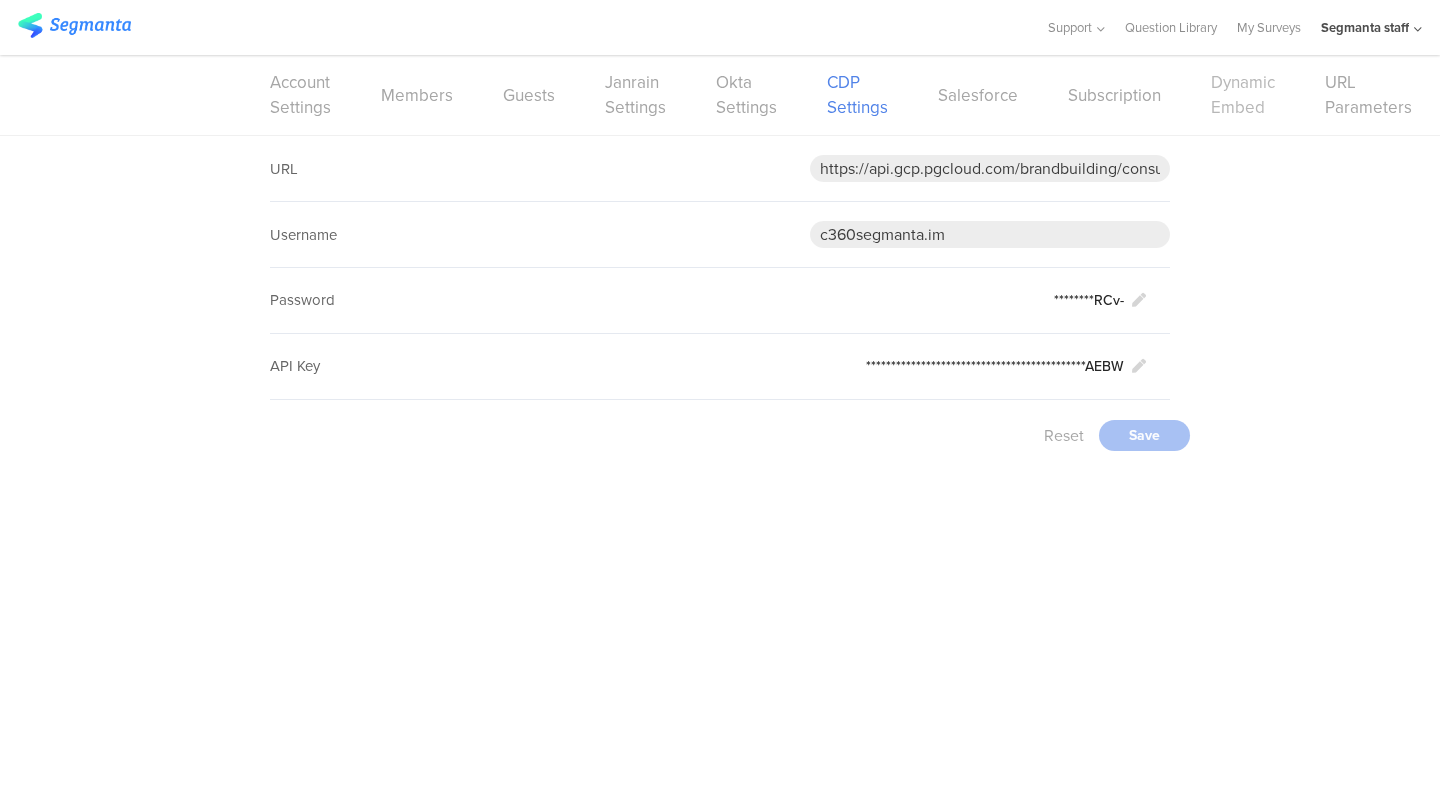 click on "Dynamic Embed" at bounding box center (1243, 95) 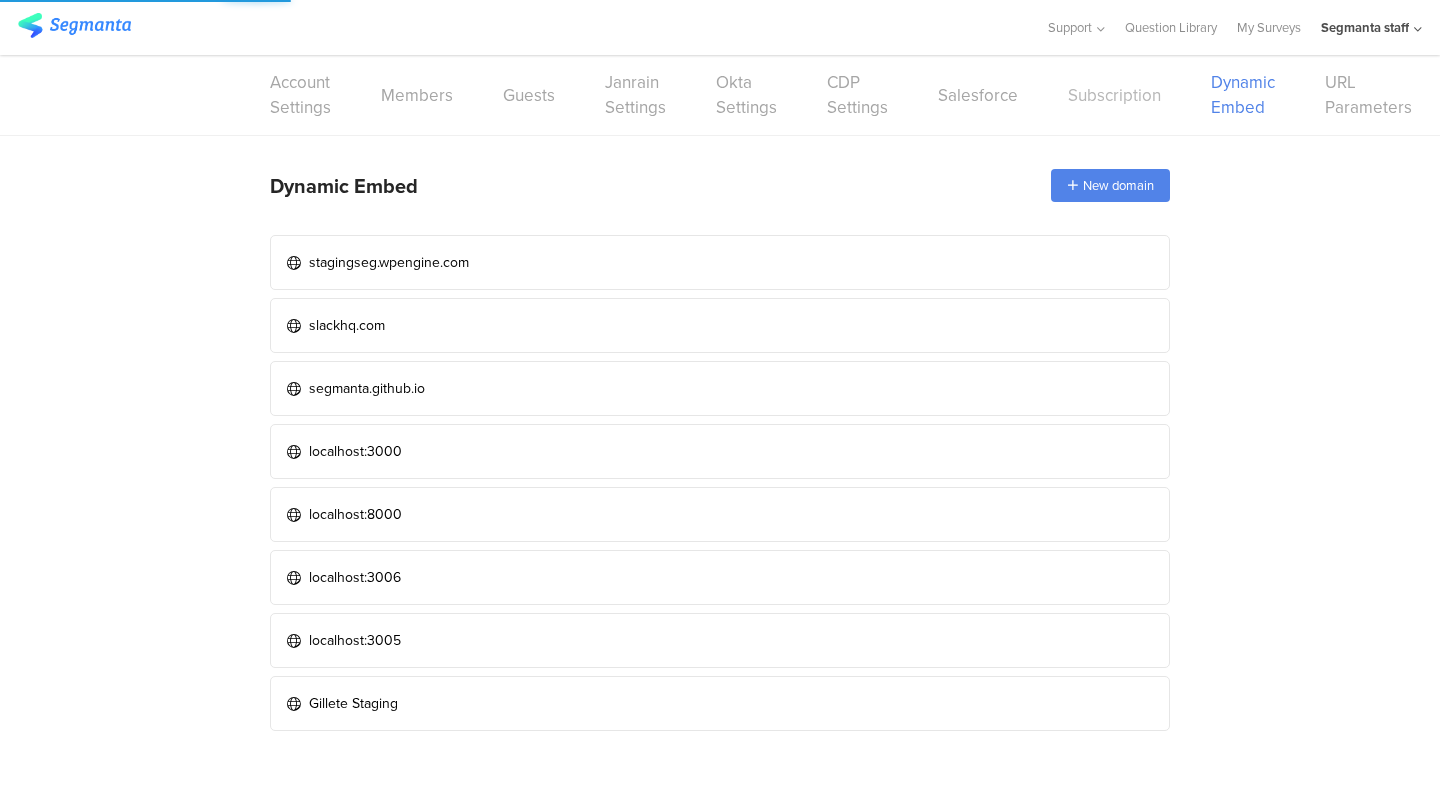 click on "Subscription" at bounding box center [1114, 95] 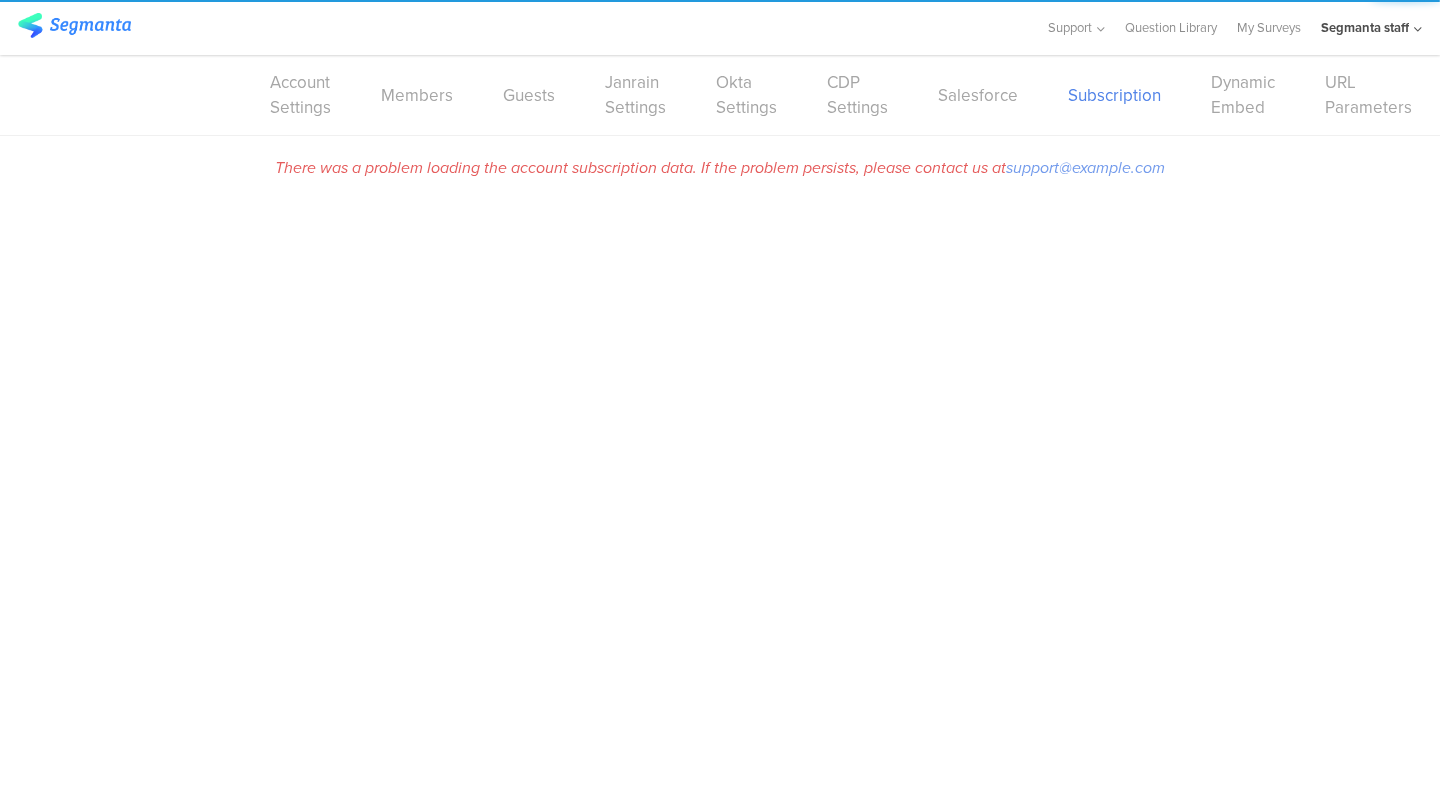click on "CDP Settings" at bounding box center [857, 95] 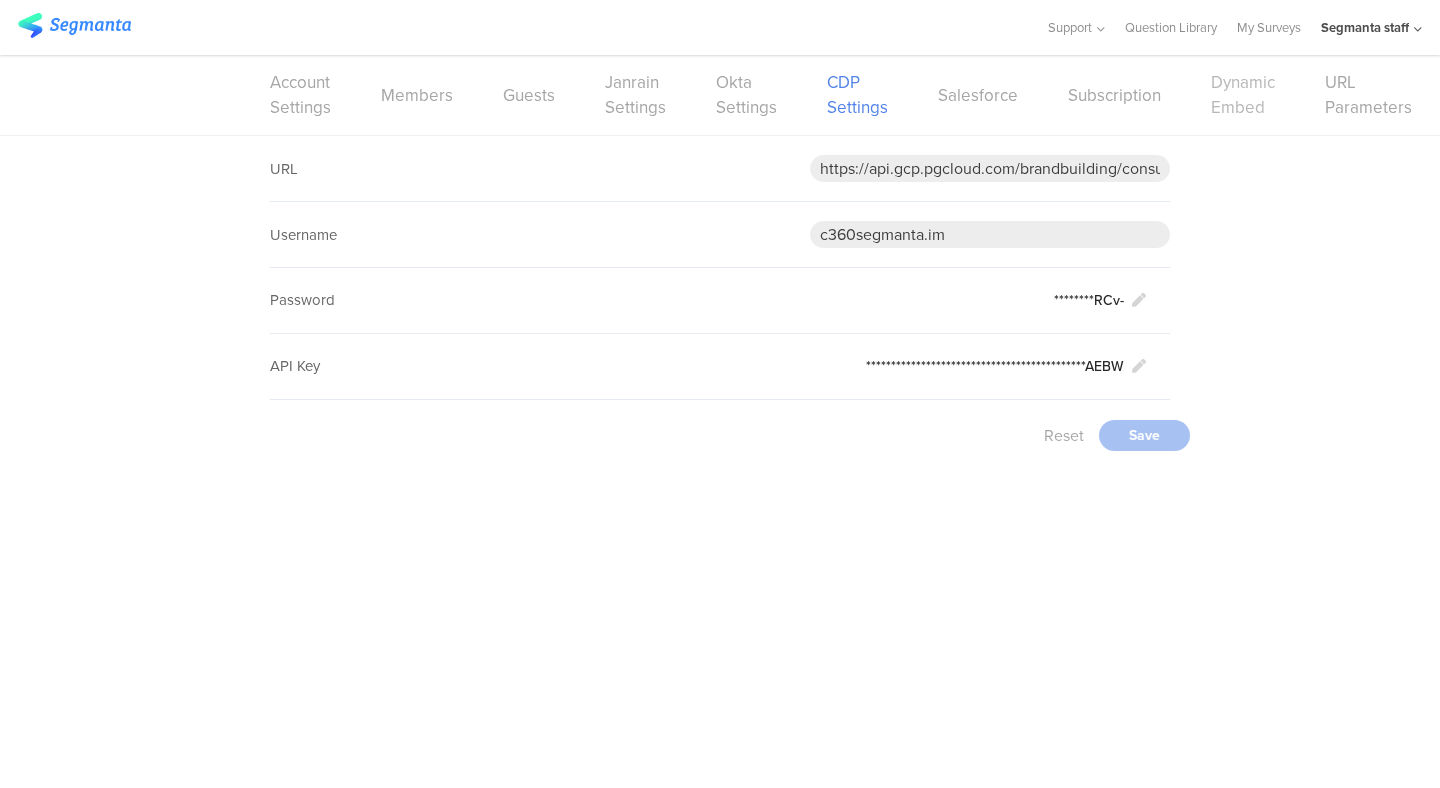 click on "Dynamic Embed" at bounding box center (1243, 95) 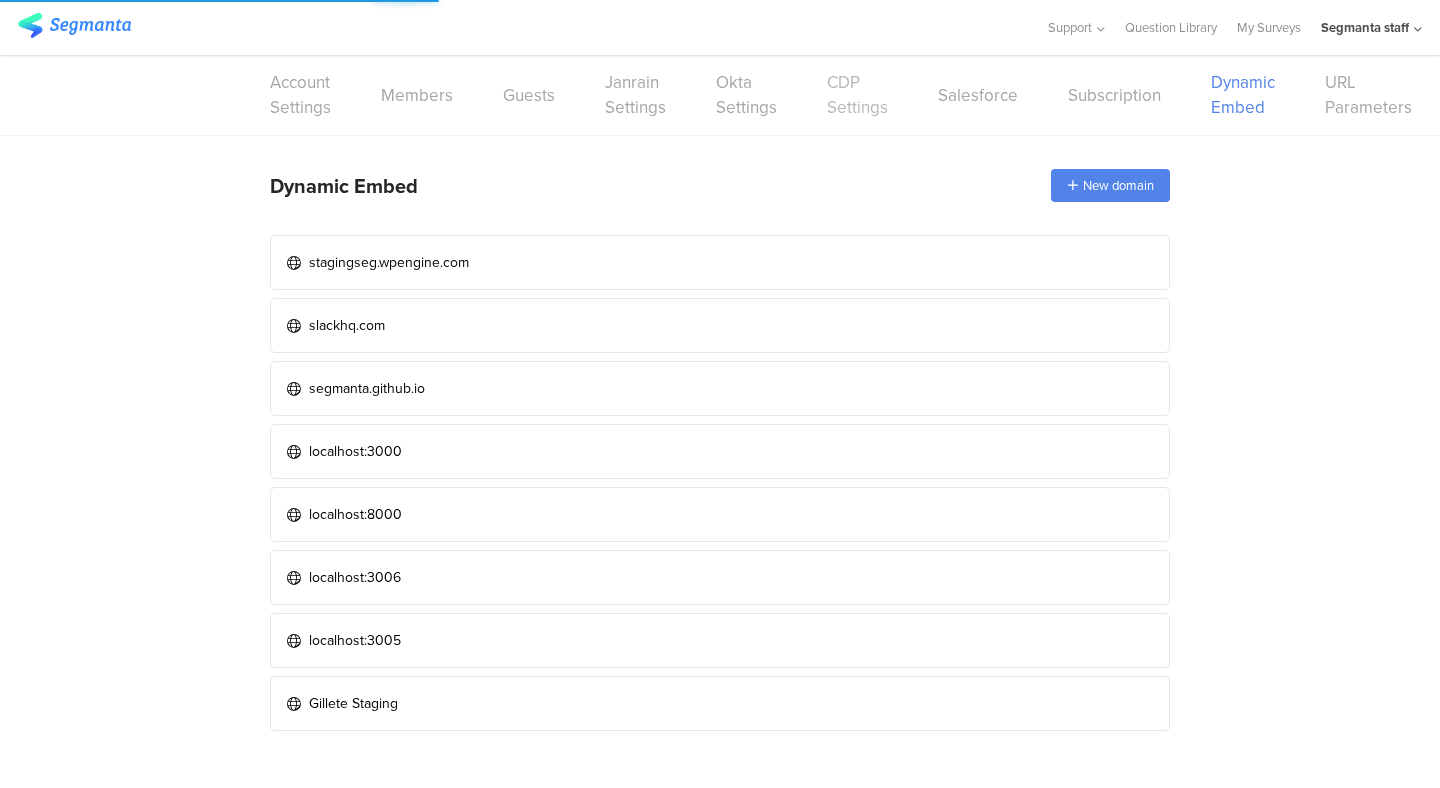click on "CDP Settings" at bounding box center [857, 95] 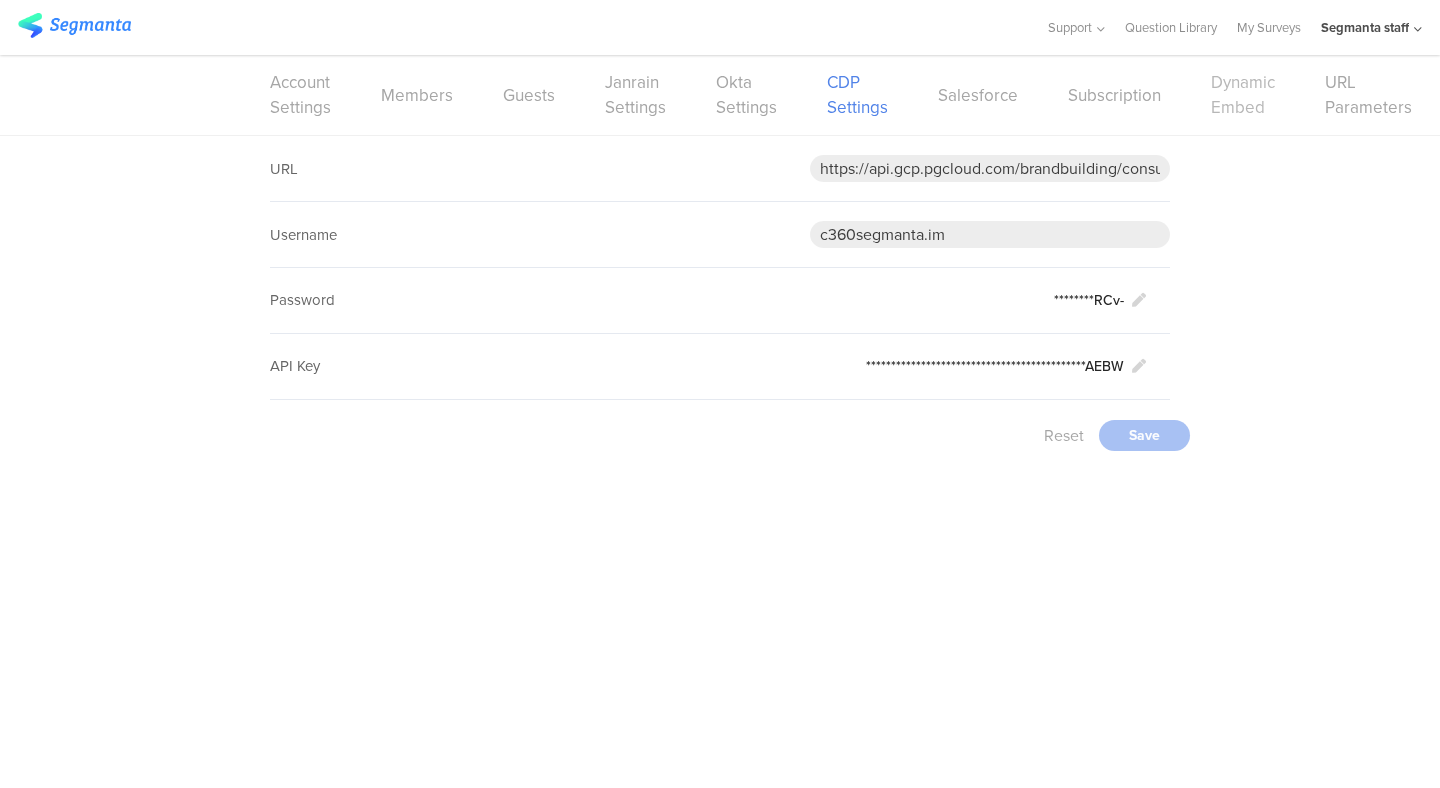 click on "Dynamic Embed" at bounding box center [1243, 95] 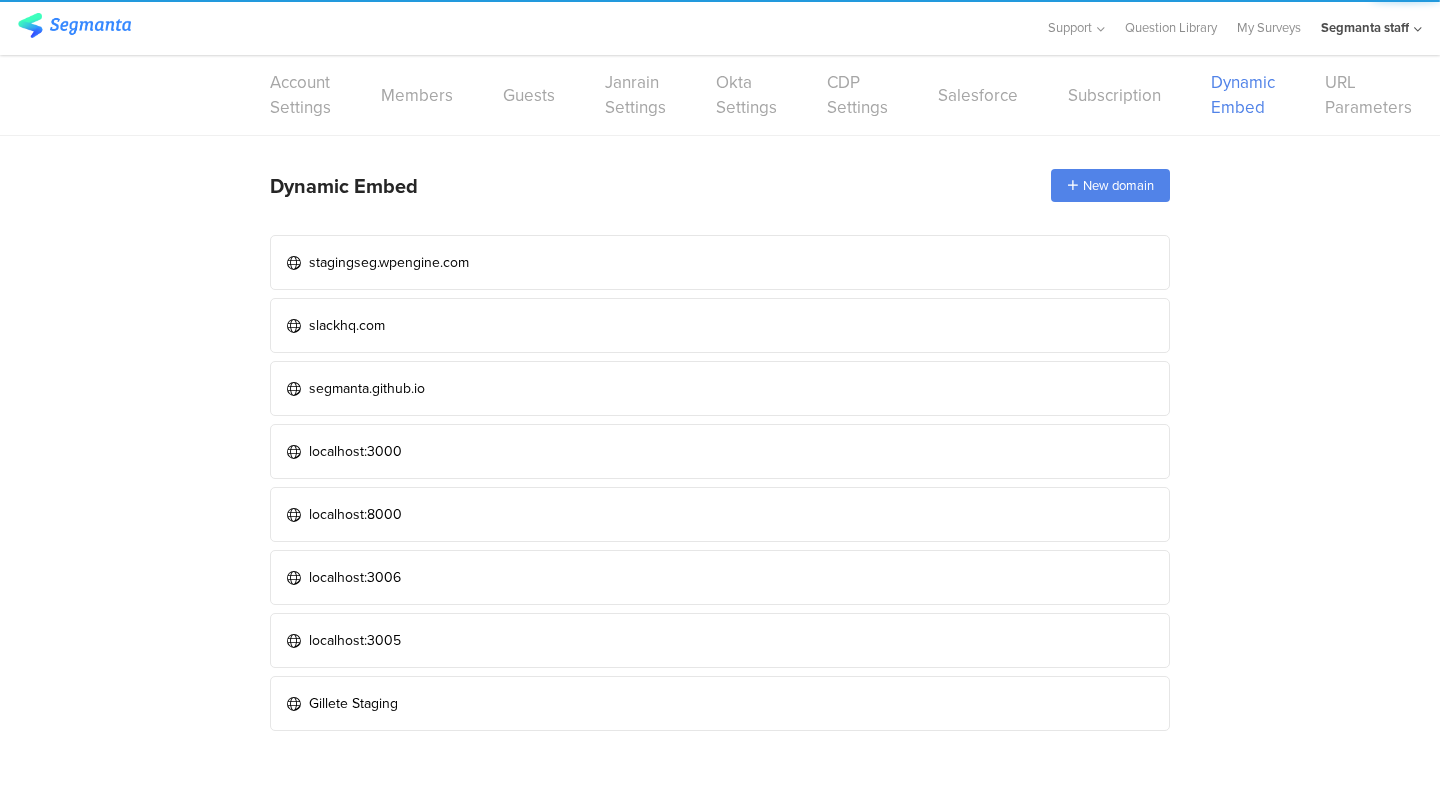 click on "Account Settings
Members
Guests
Janrain Settings
Okta Settings
CDP Settings
Salesforce
Subscription
Dynamic Embed
URL Parameters
Data Privacy" at bounding box center (720, 95) 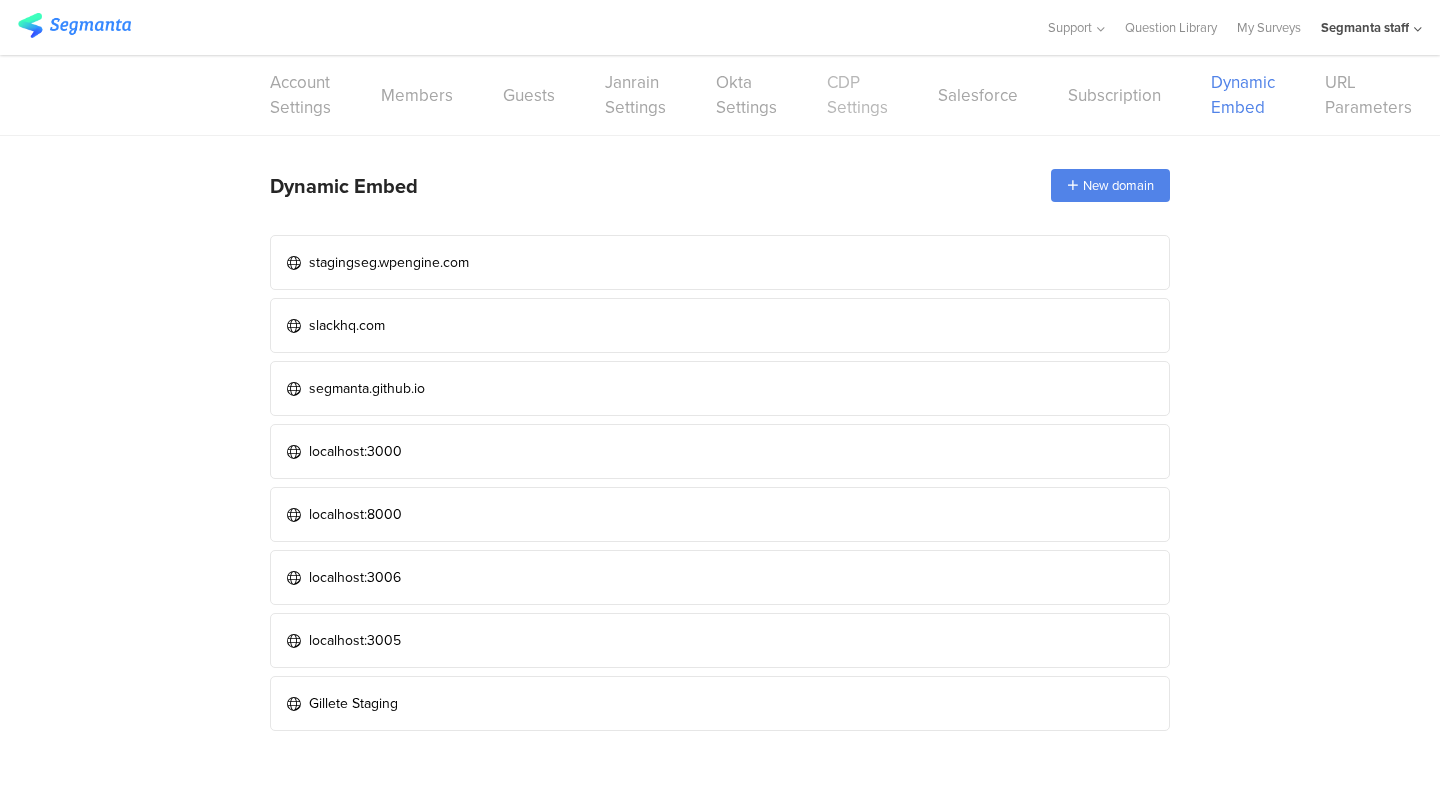 click on "CDP Settings" at bounding box center [857, 95] 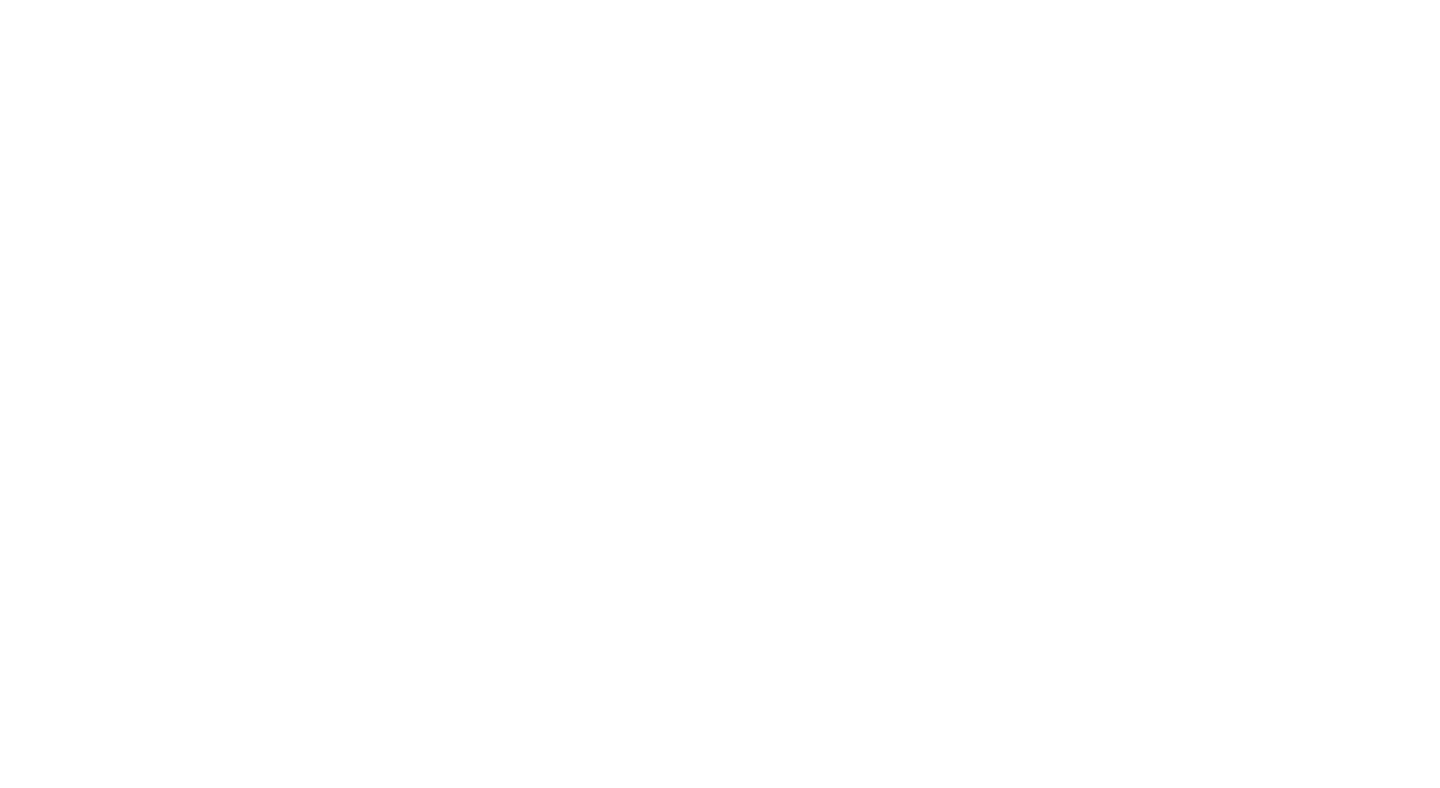 scroll, scrollTop: 0, scrollLeft: 0, axis: both 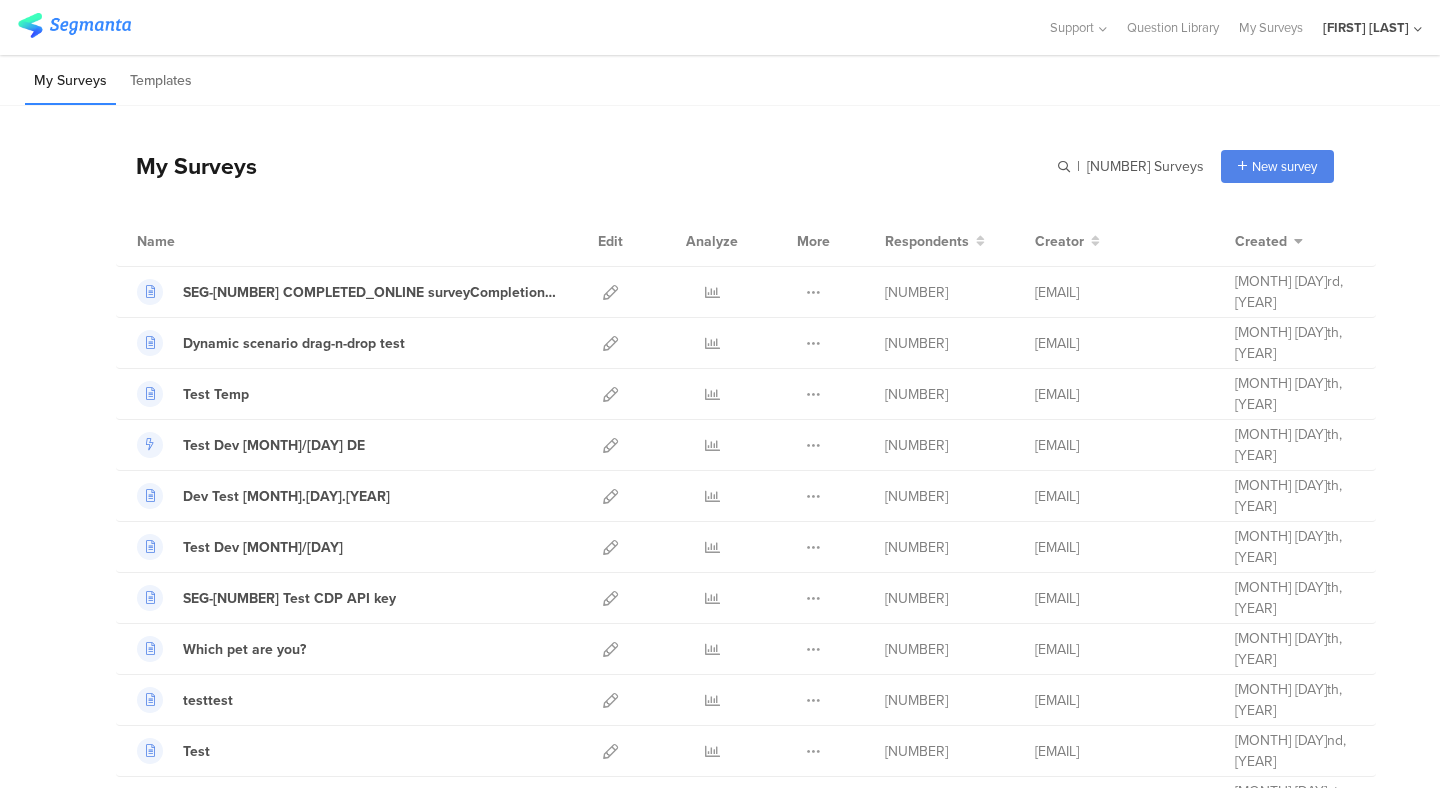 click on "My Surveys
|
[NUMBER] Surveys
New survey
Start from scratch
Choose from templates" at bounding box center (725, 166) 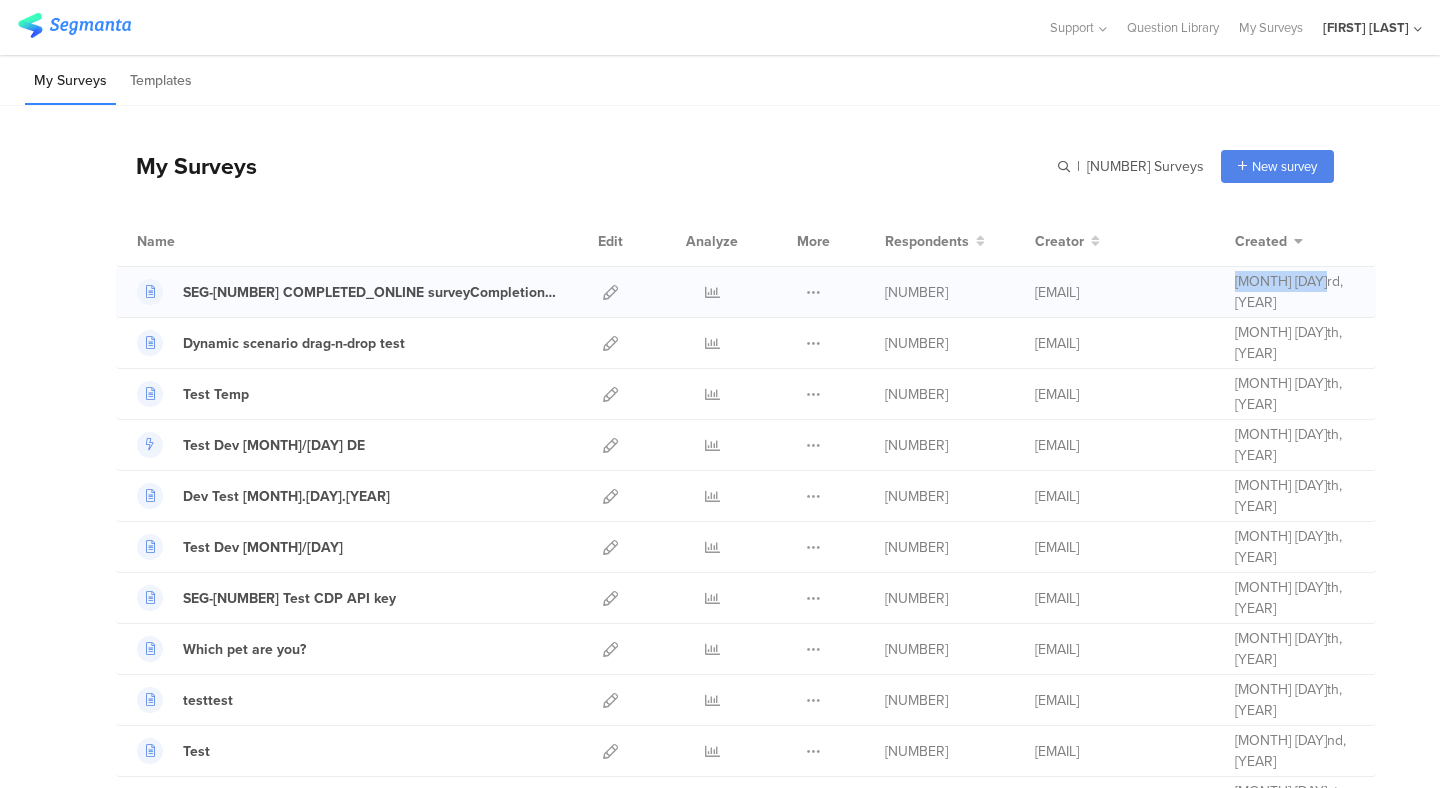 drag, startPoint x: 1237, startPoint y: 293, endPoint x: 1317, endPoint y: 291, distance: 80.024994 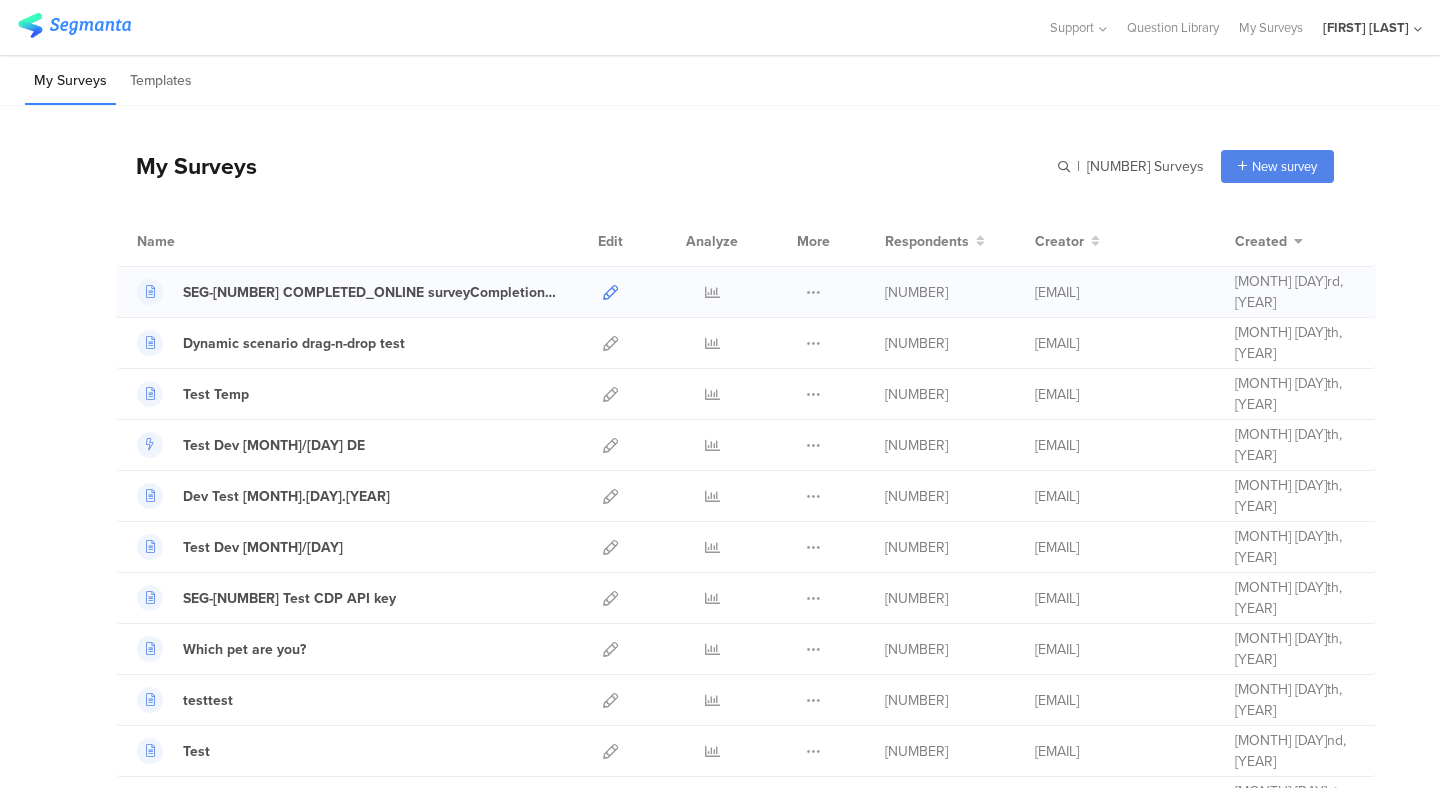 click at bounding box center [610, 292] 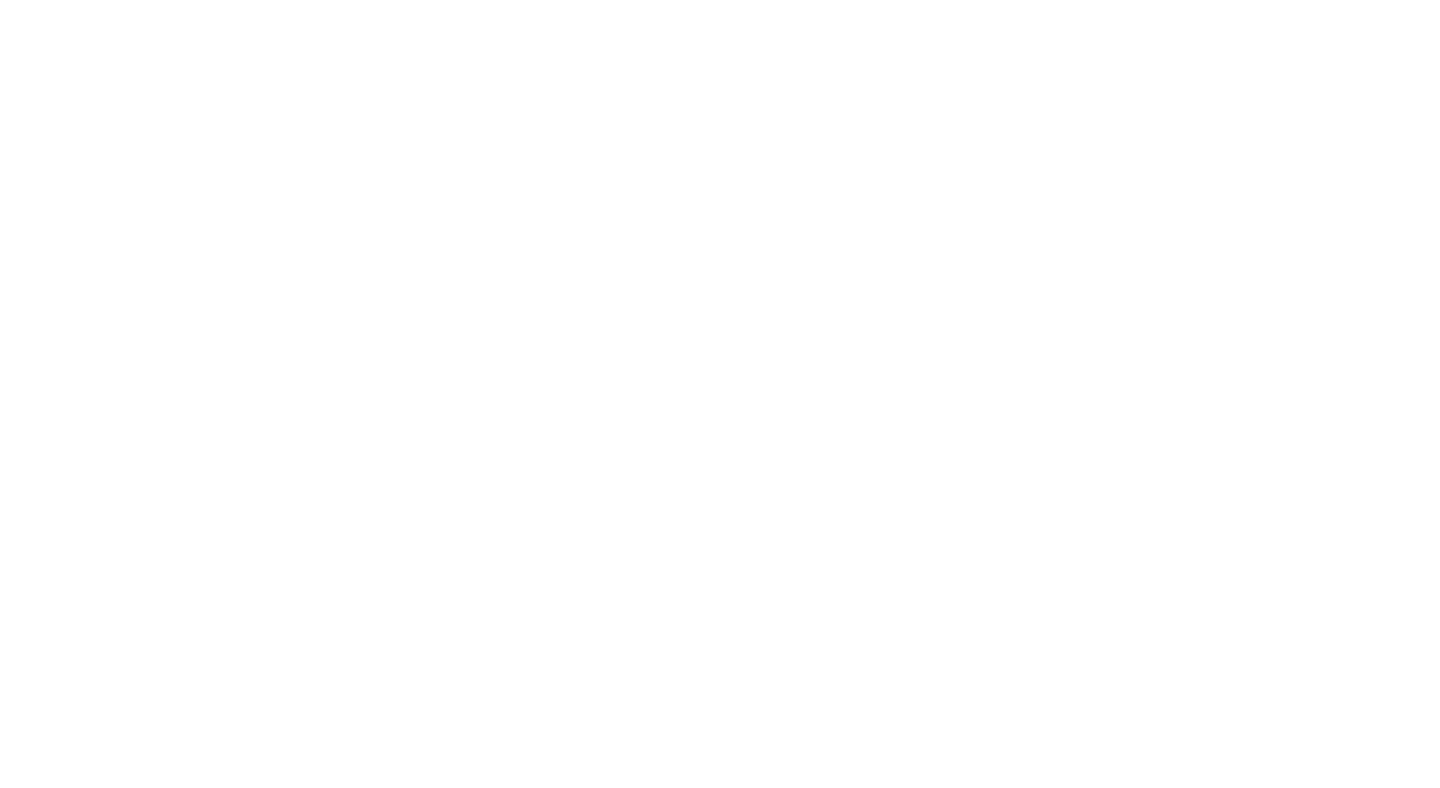scroll, scrollTop: 0, scrollLeft: 0, axis: both 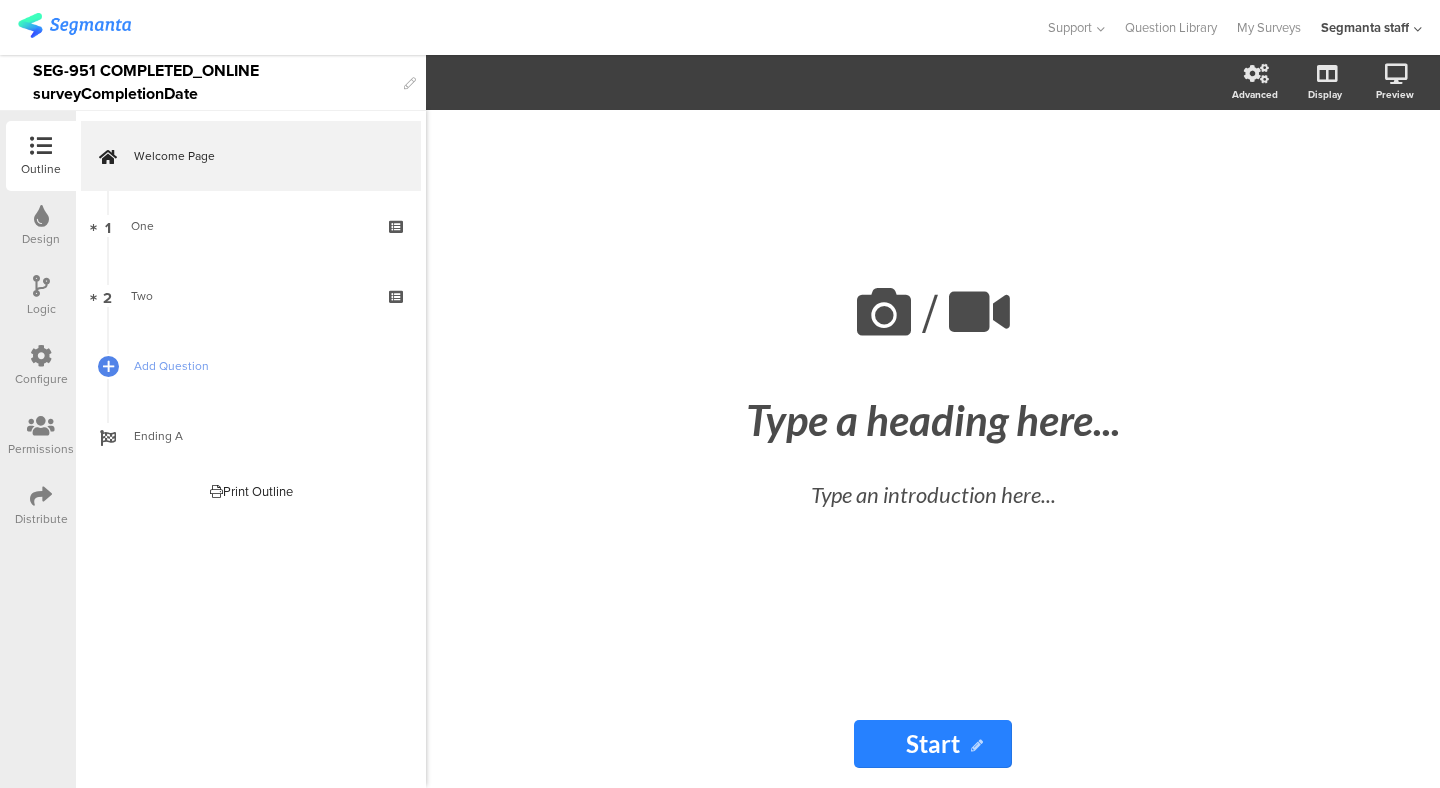 click on "Configure" at bounding box center (41, 366) 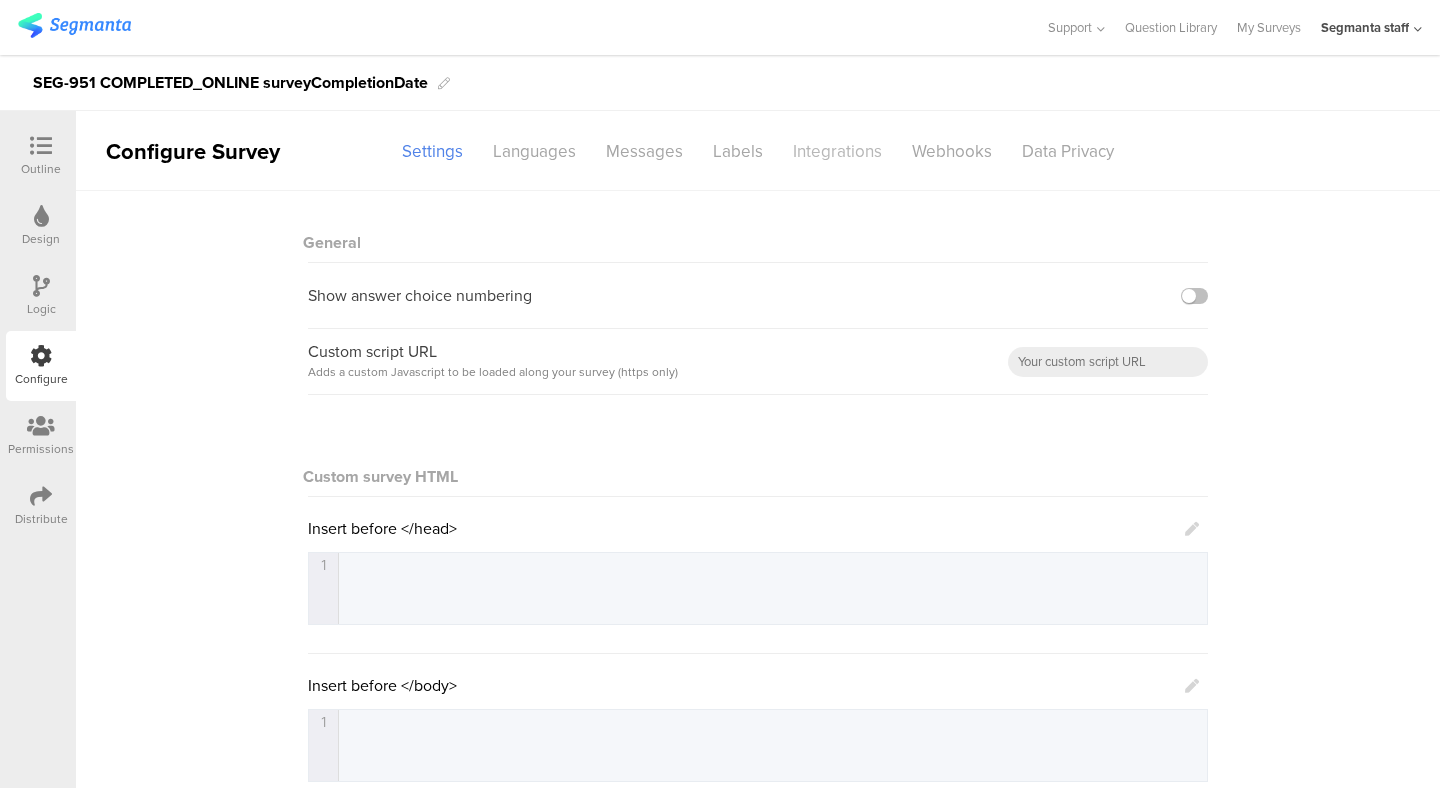 click on "Integrations" at bounding box center (432, 151) 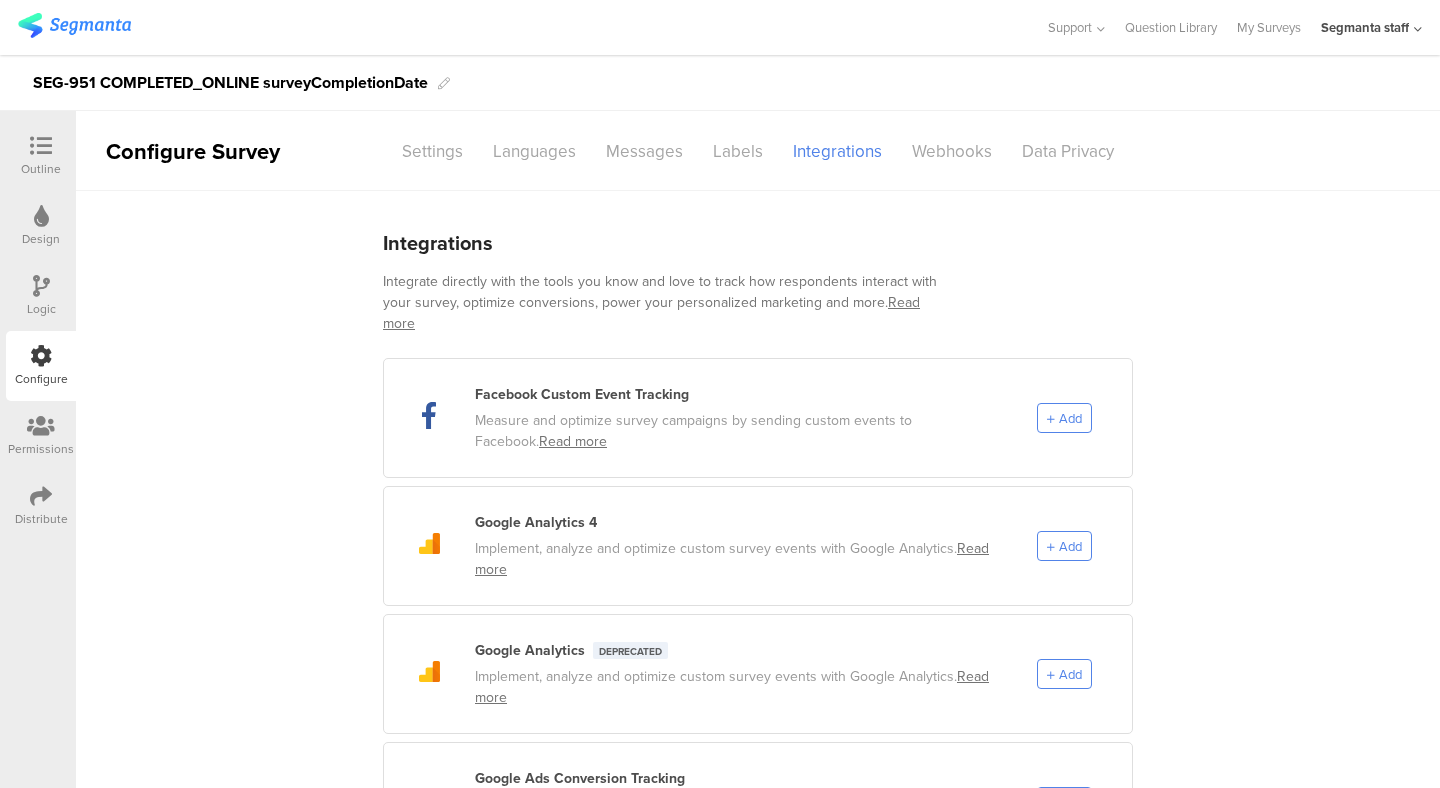drag, startPoint x: 699, startPoint y: 257, endPoint x: 739, endPoint y: 257, distance: 40 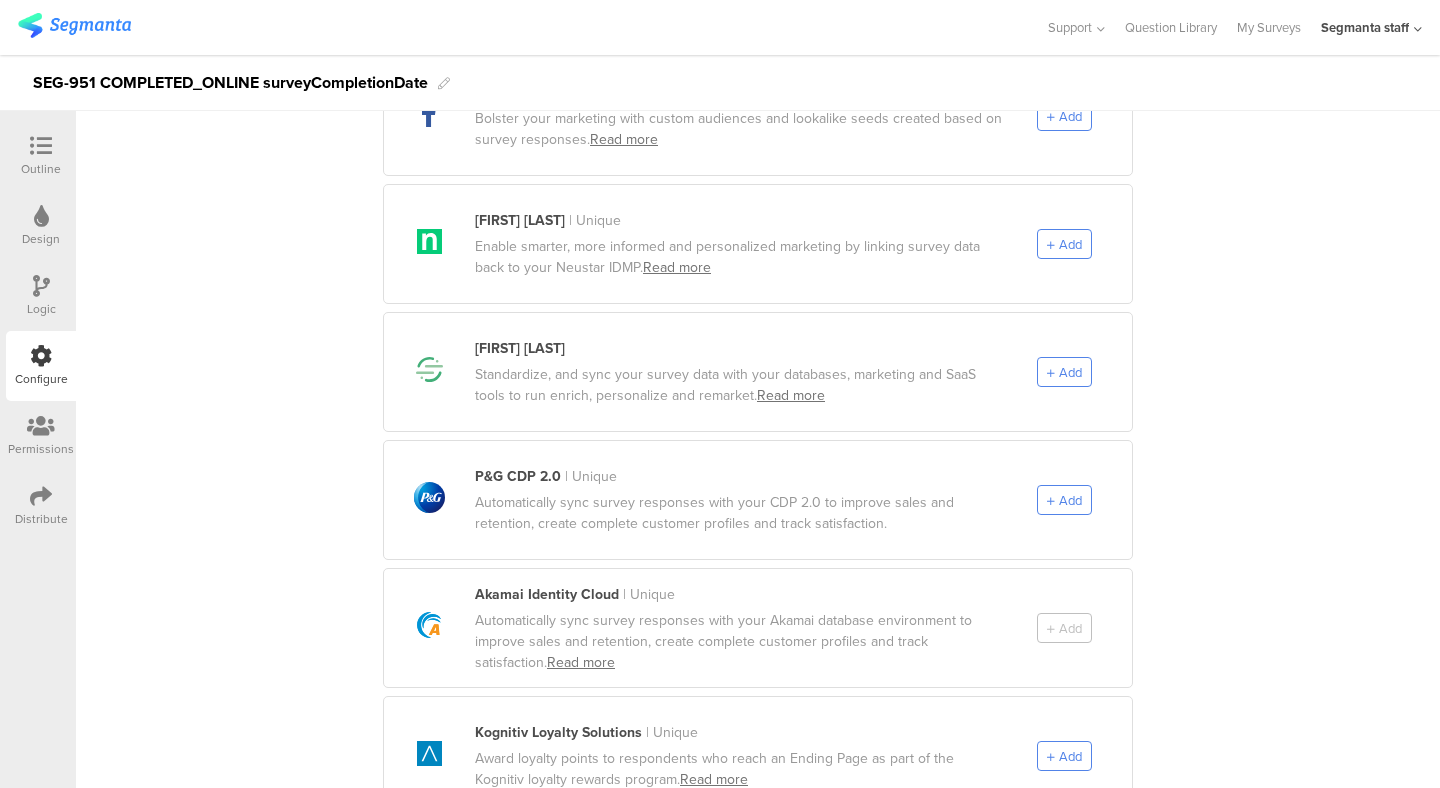 scroll, scrollTop: 1135, scrollLeft: 0, axis: vertical 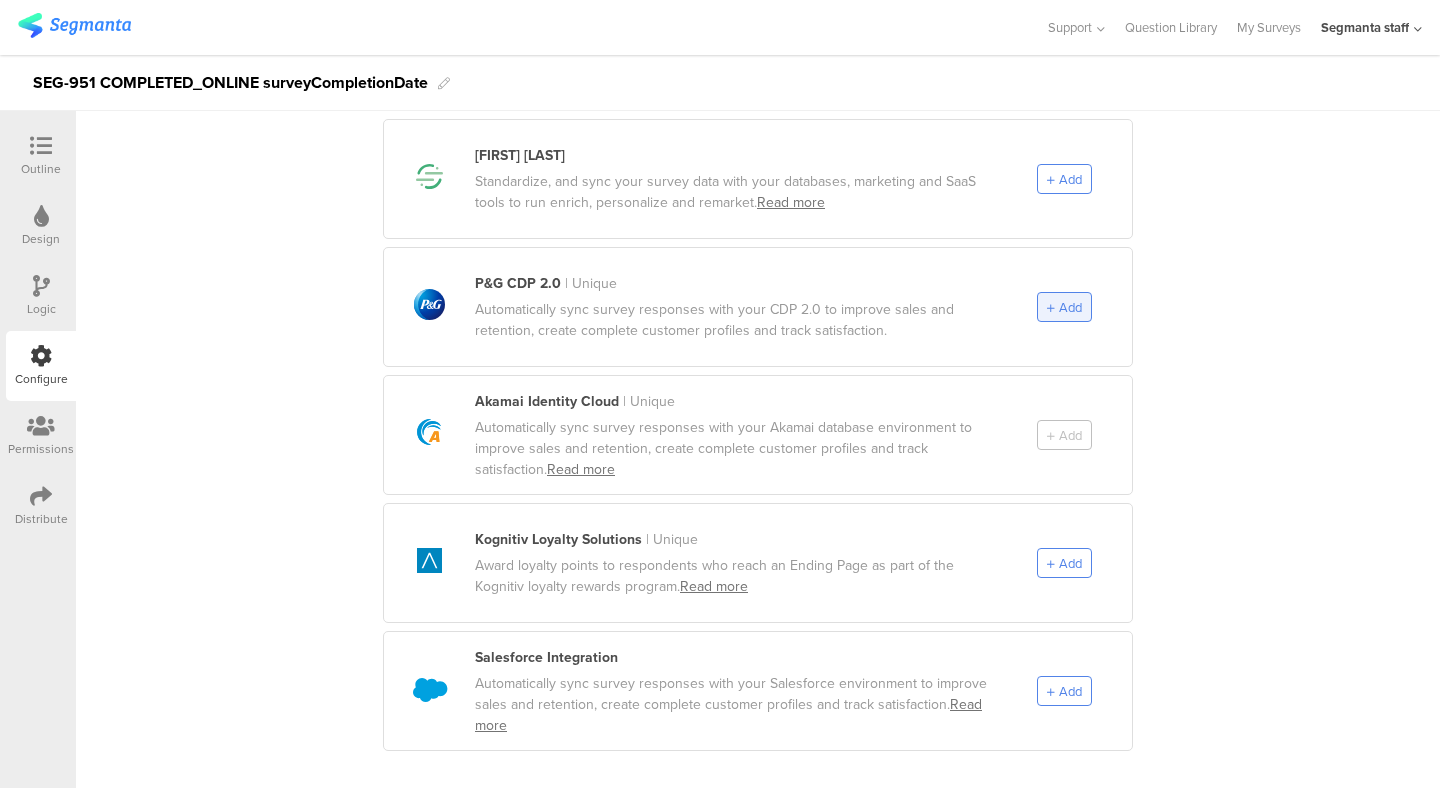 click on "Add" at bounding box center (1064, 307) 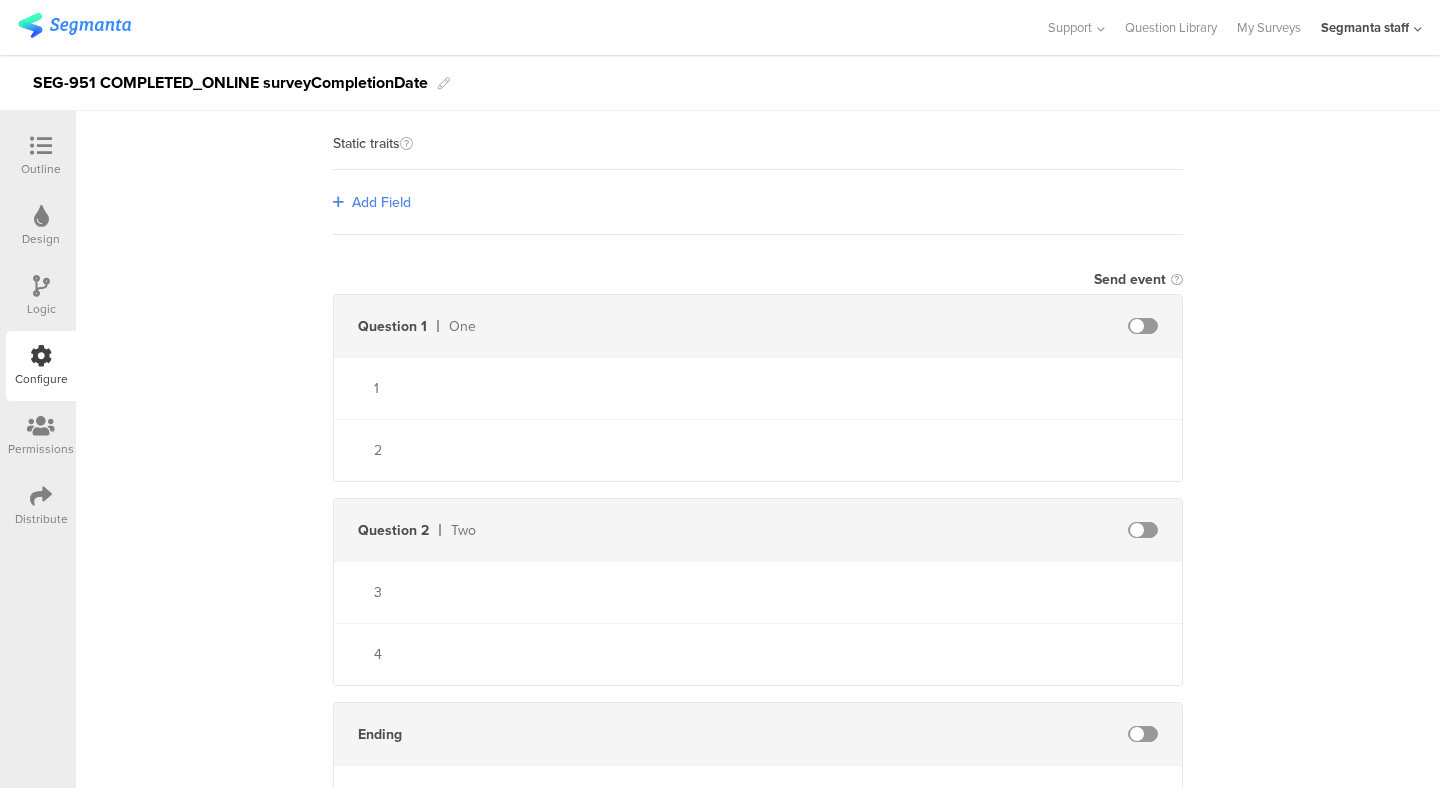 scroll, scrollTop: 109, scrollLeft: 0, axis: vertical 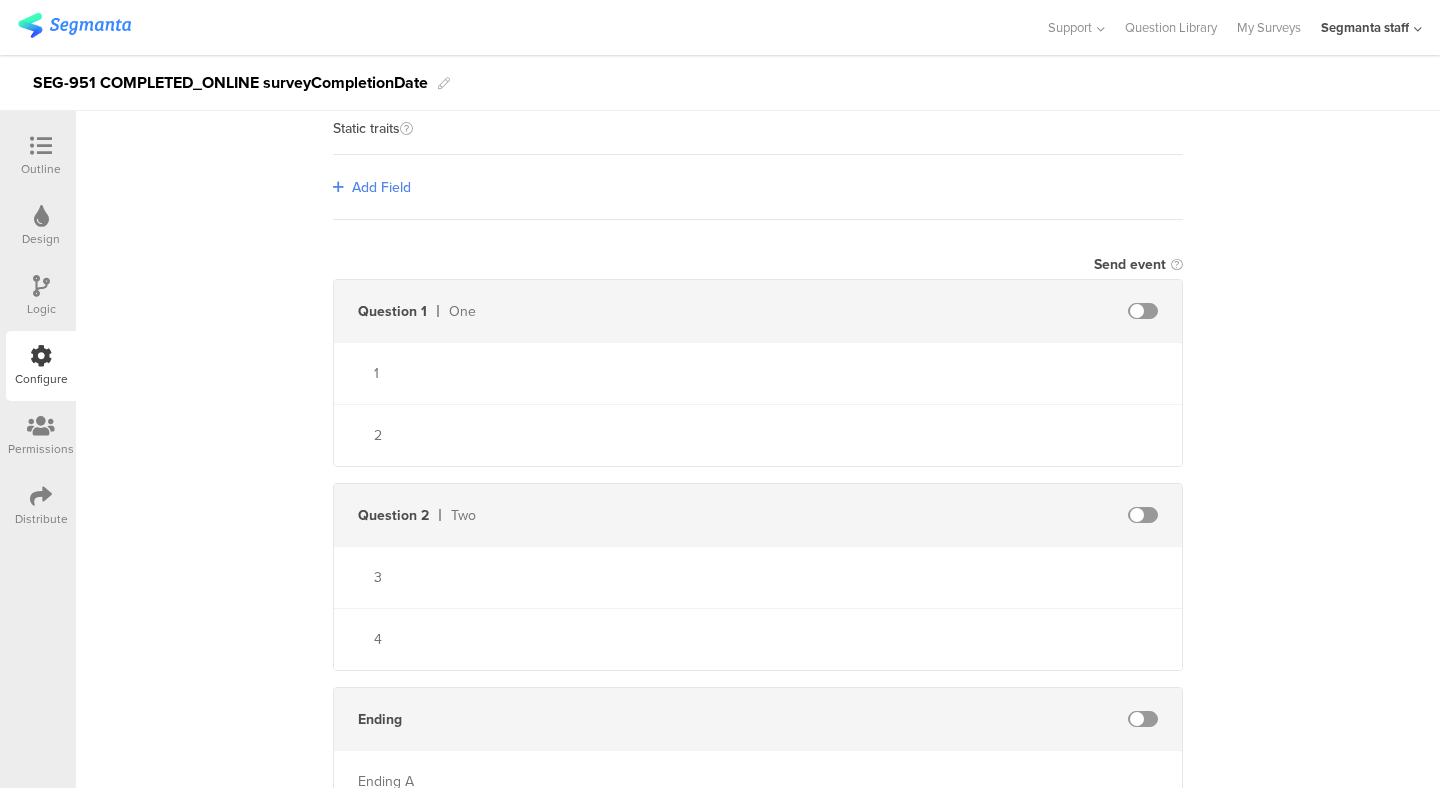 click at bounding box center (1143, 311) 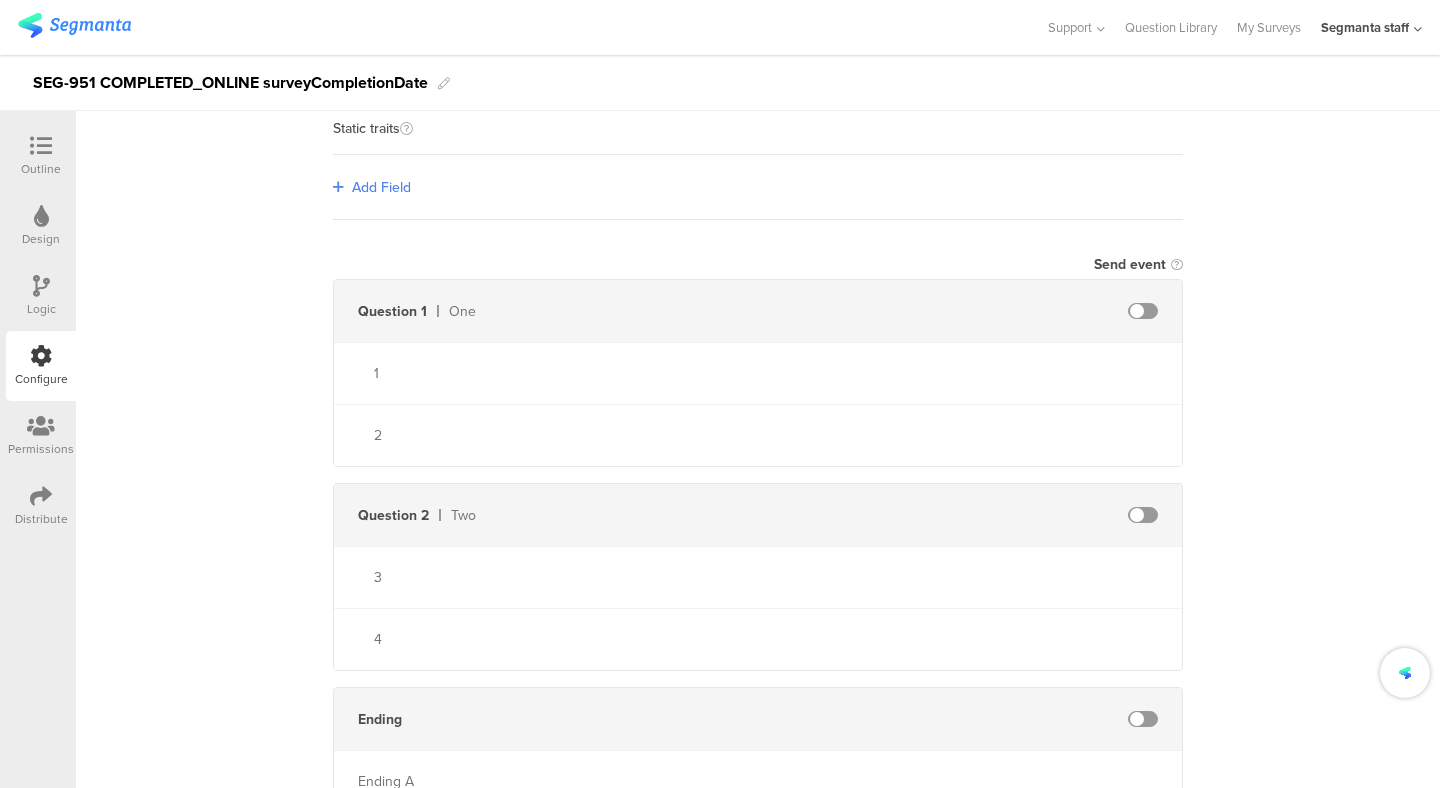 click at bounding box center [1143, 311] 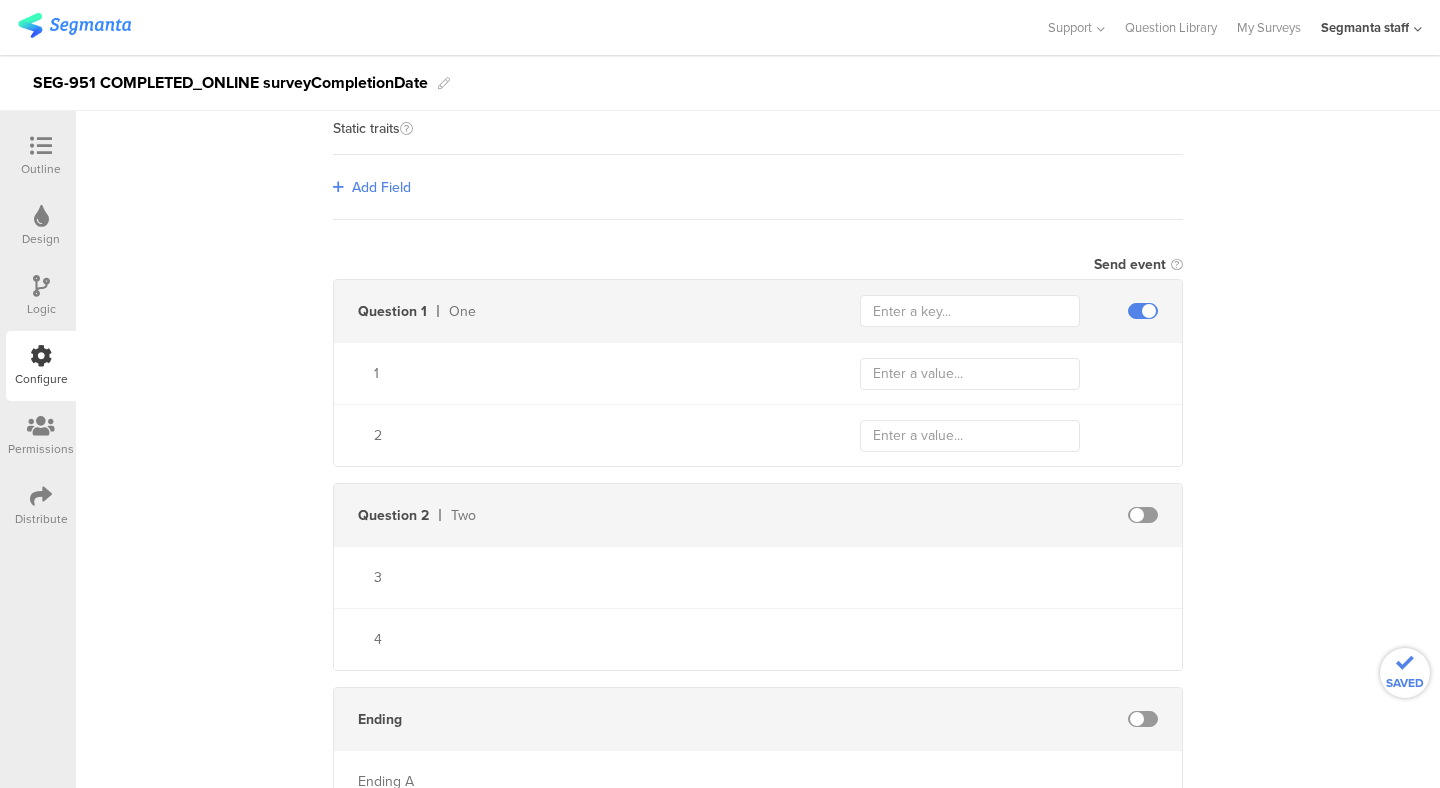 click at bounding box center [1143, 311] 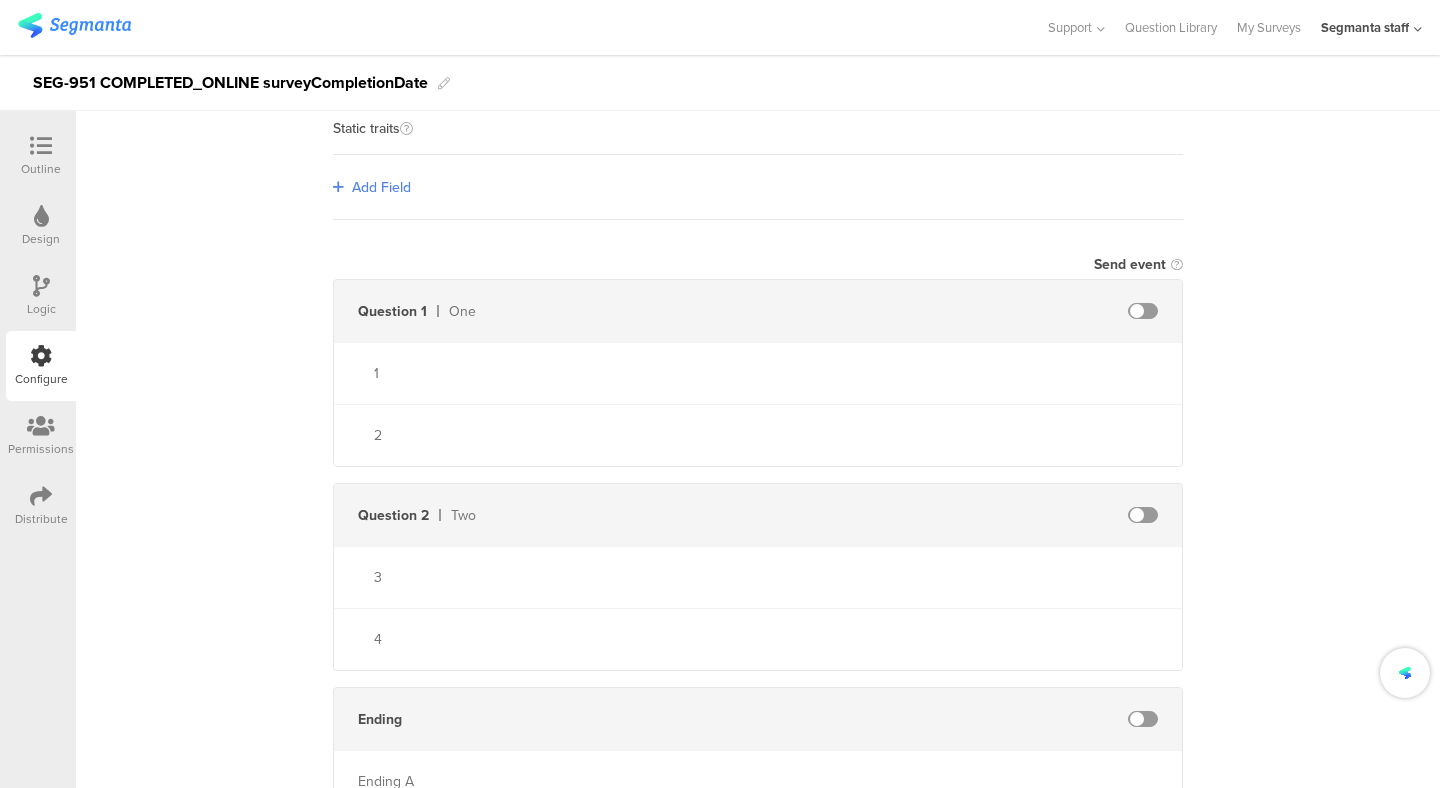 click at bounding box center [1143, 311] 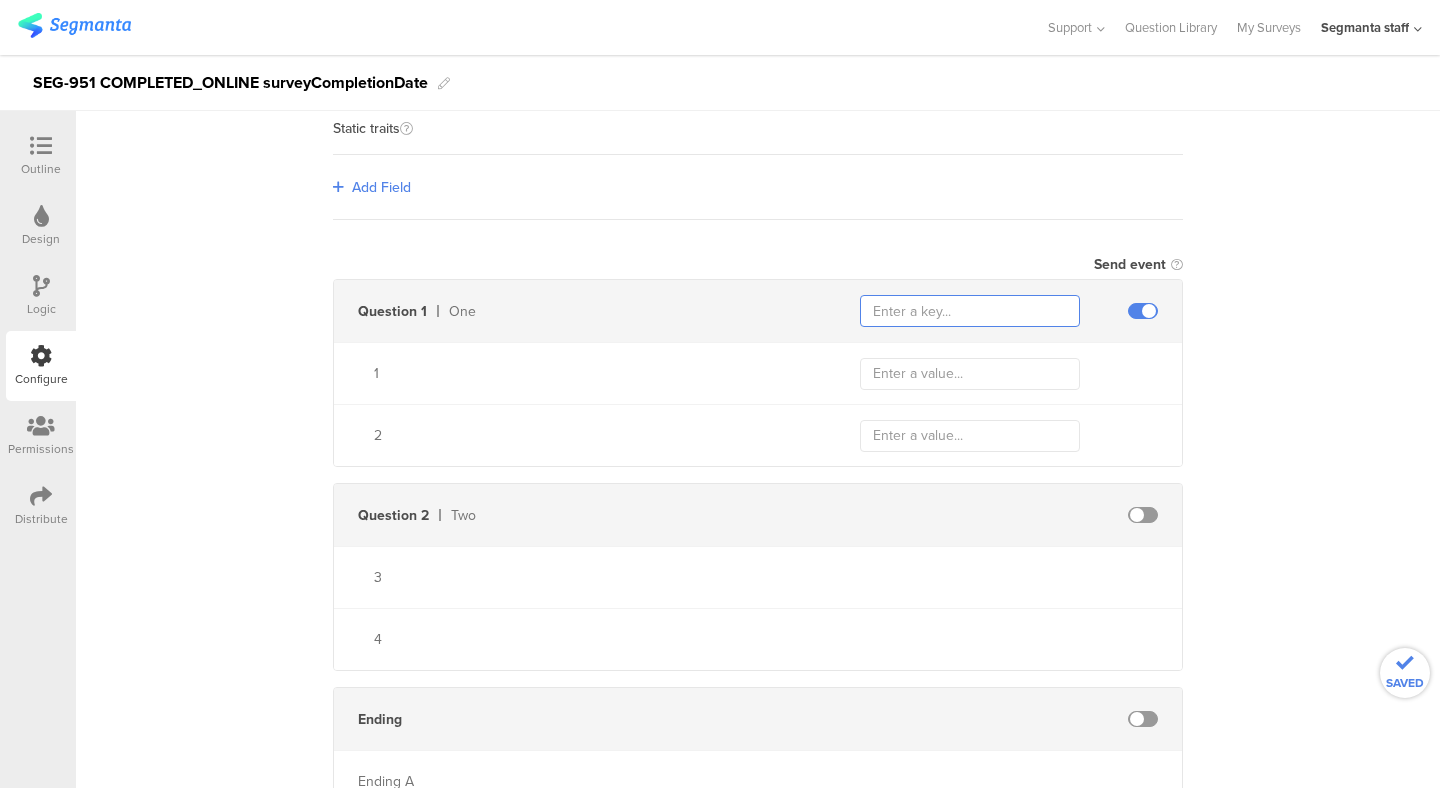 click at bounding box center (970, 311) 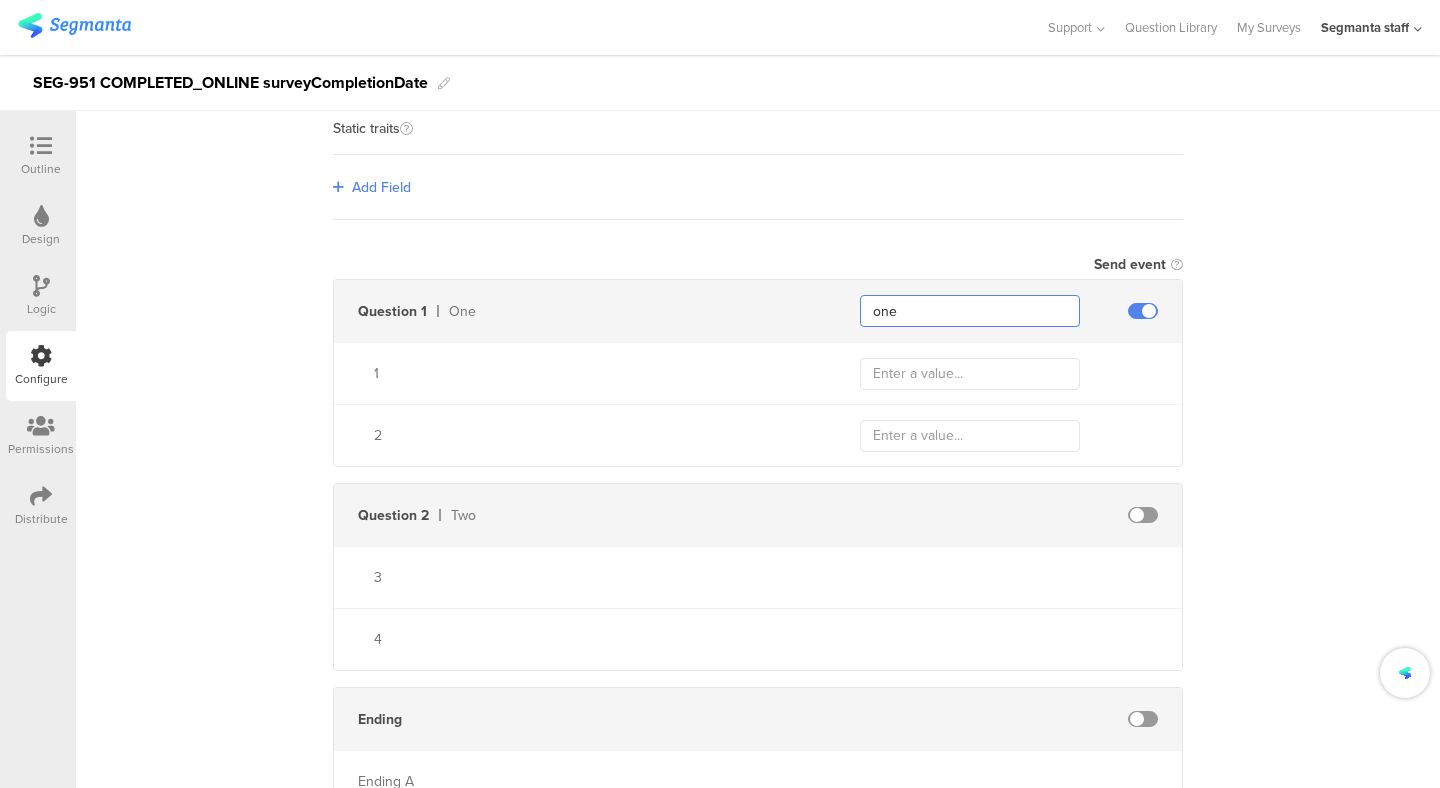 type on "one" 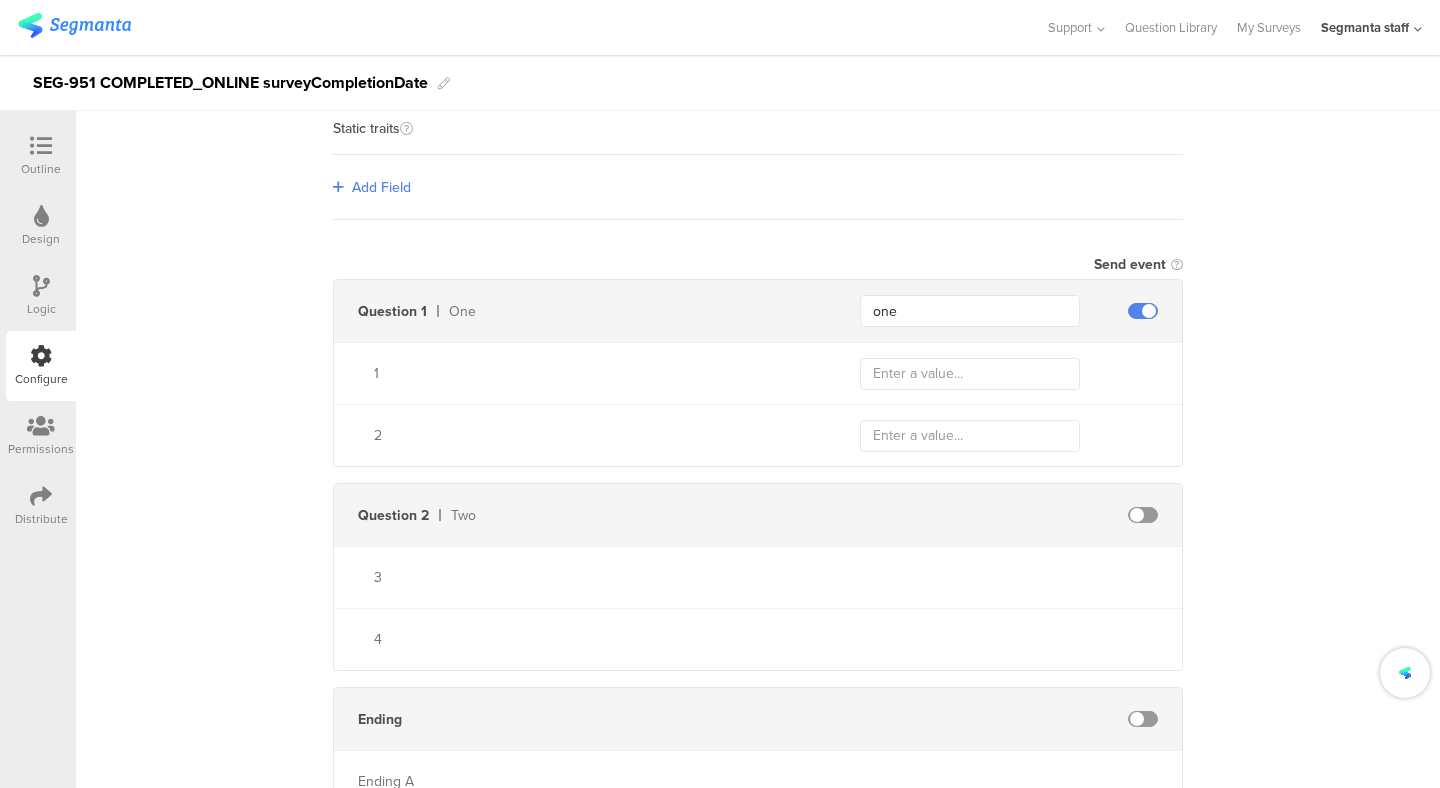 click at bounding box center (1143, 311) 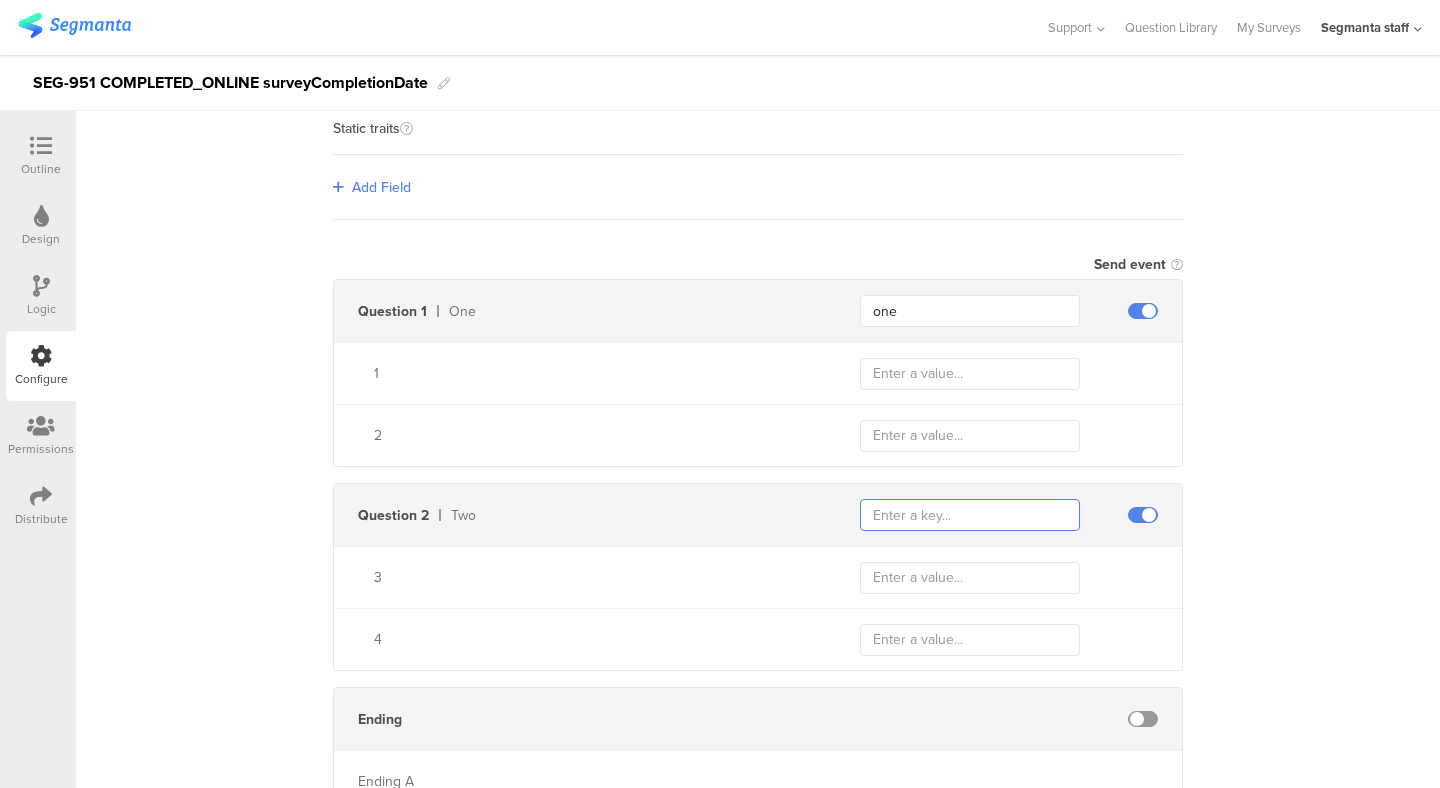 click at bounding box center (970, 311) 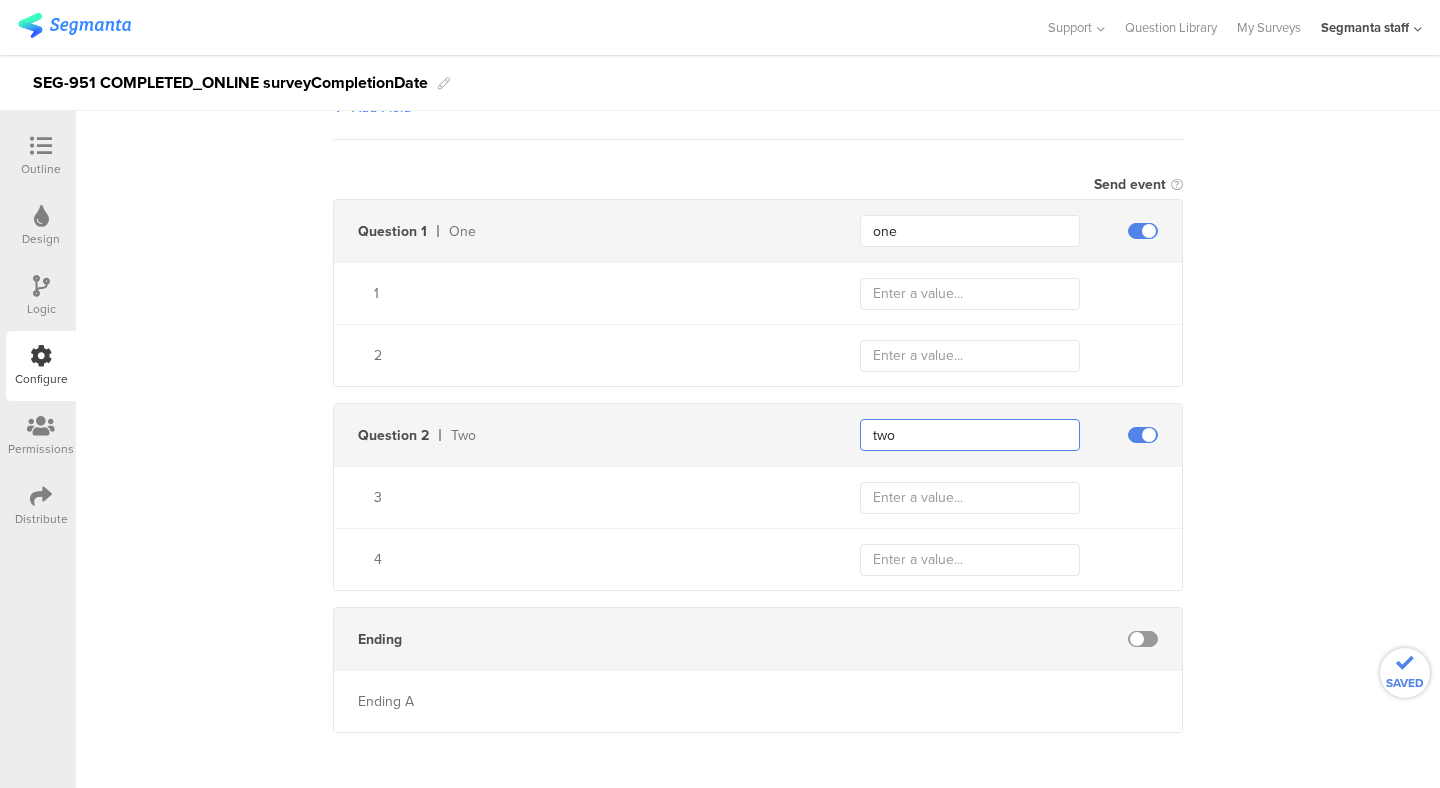 scroll, scrollTop: 200, scrollLeft: 0, axis: vertical 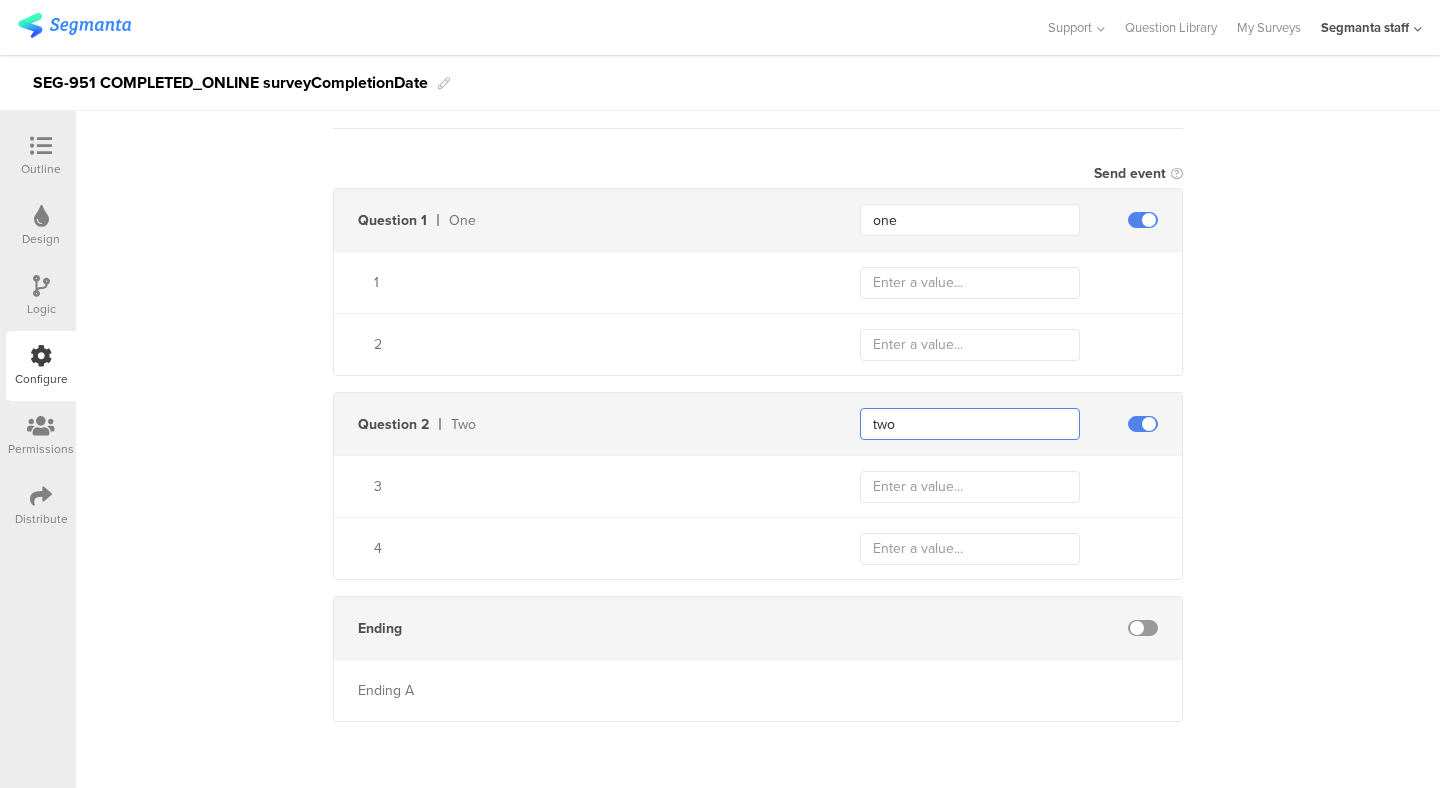type on "two" 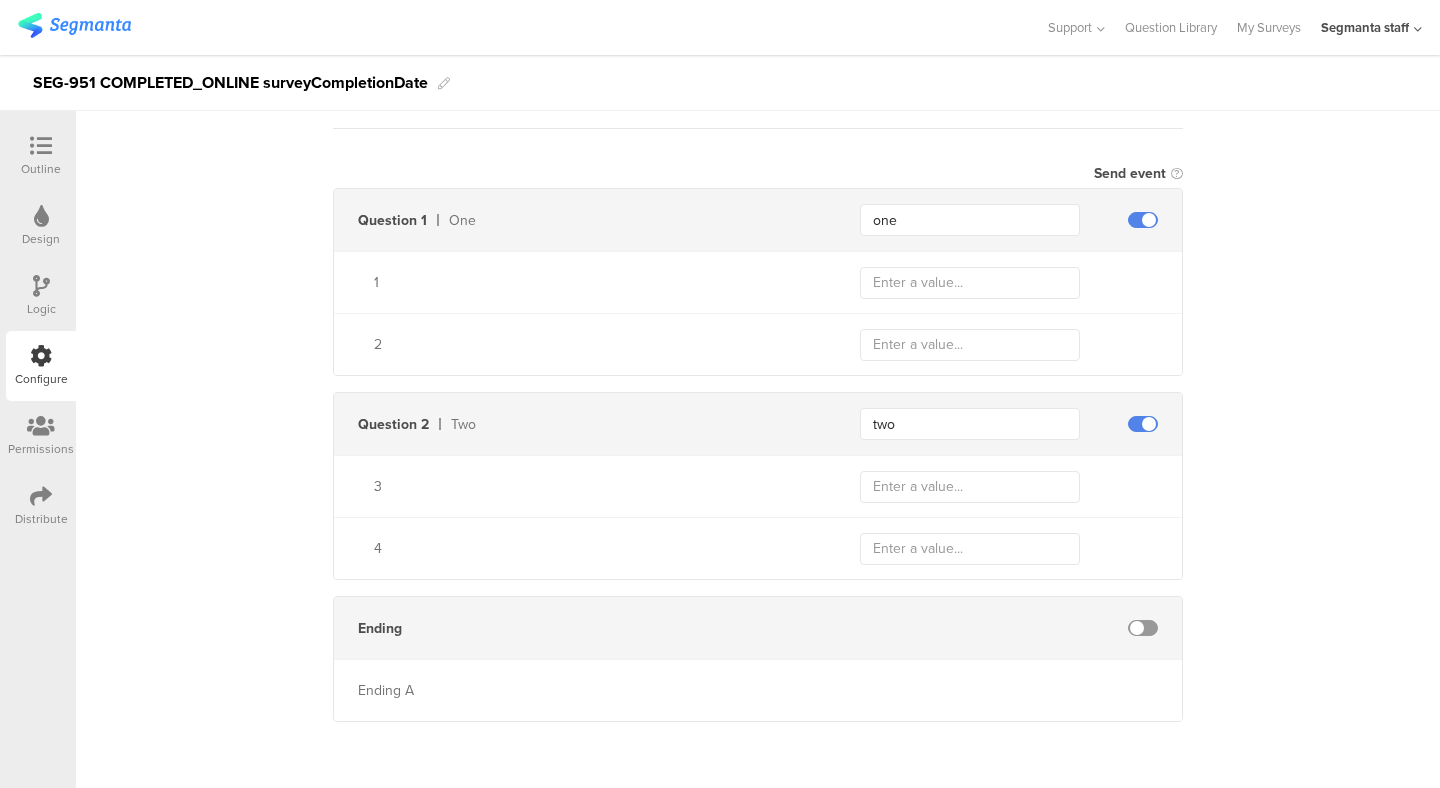 click at bounding box center [1143, 628] 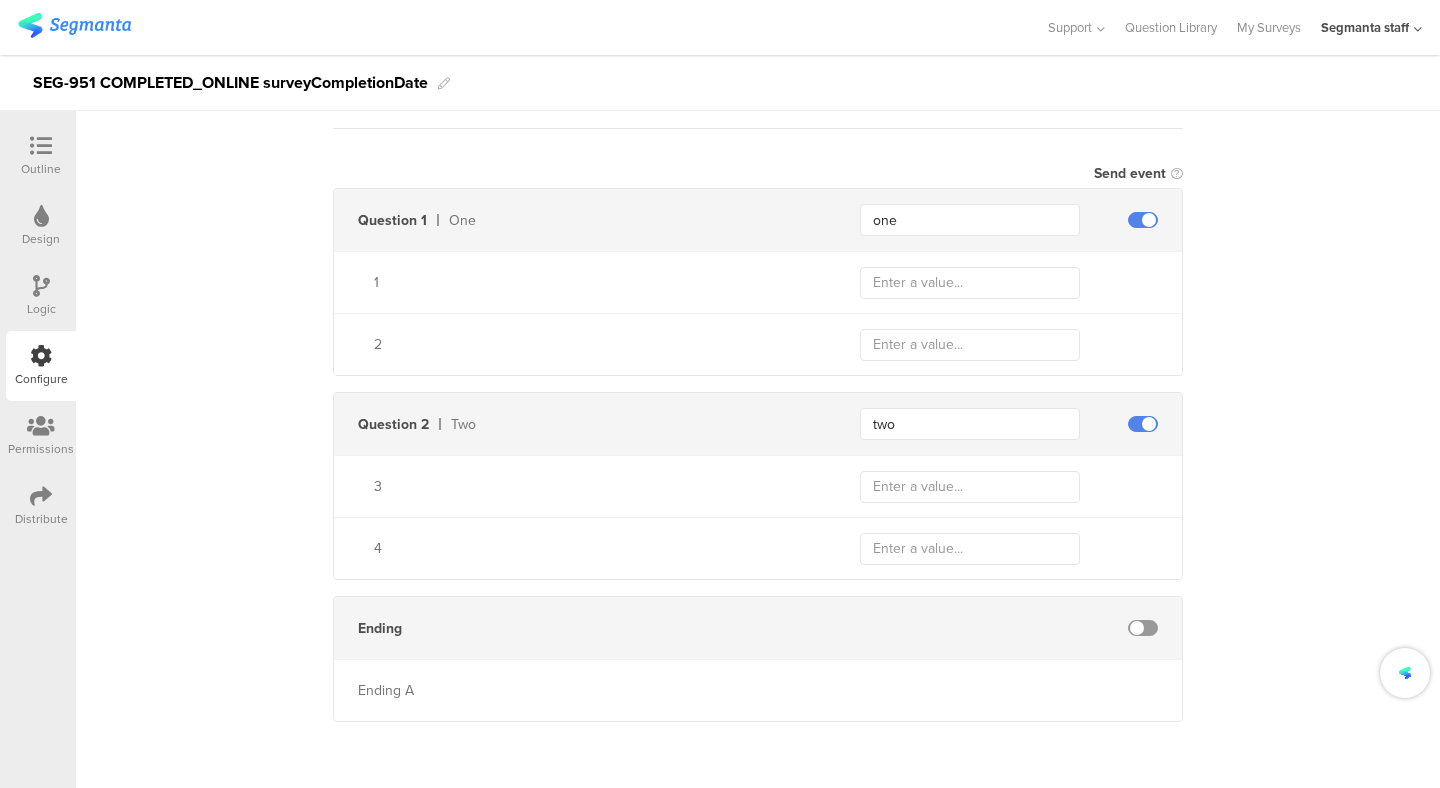 click on "Static traits
Add Field    Send event         Question 1       One     one               1           2     Question 2       Two     two               3           4       Ending                 Ending A" at bounding box center (758, 364) 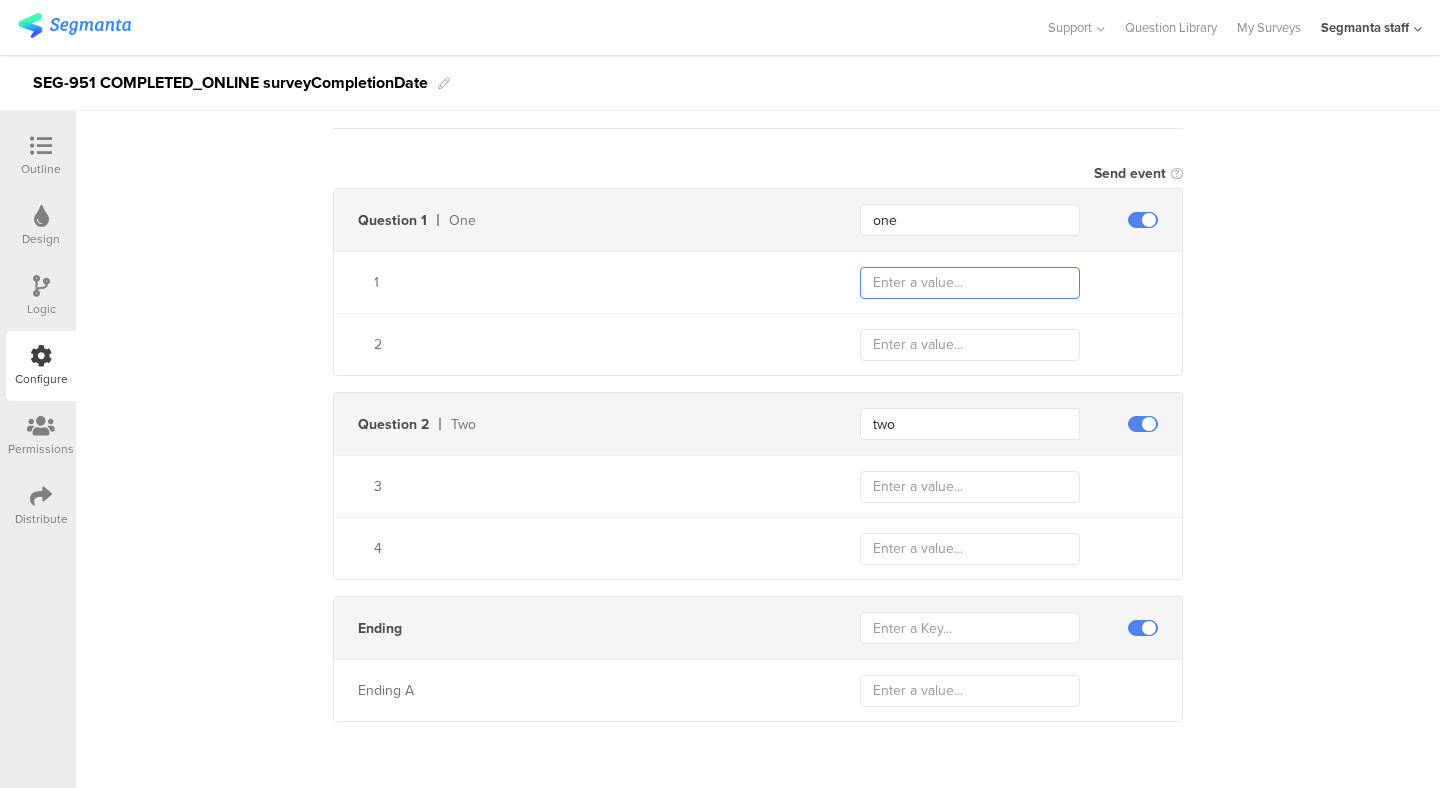click at bounding box center [970, 283] 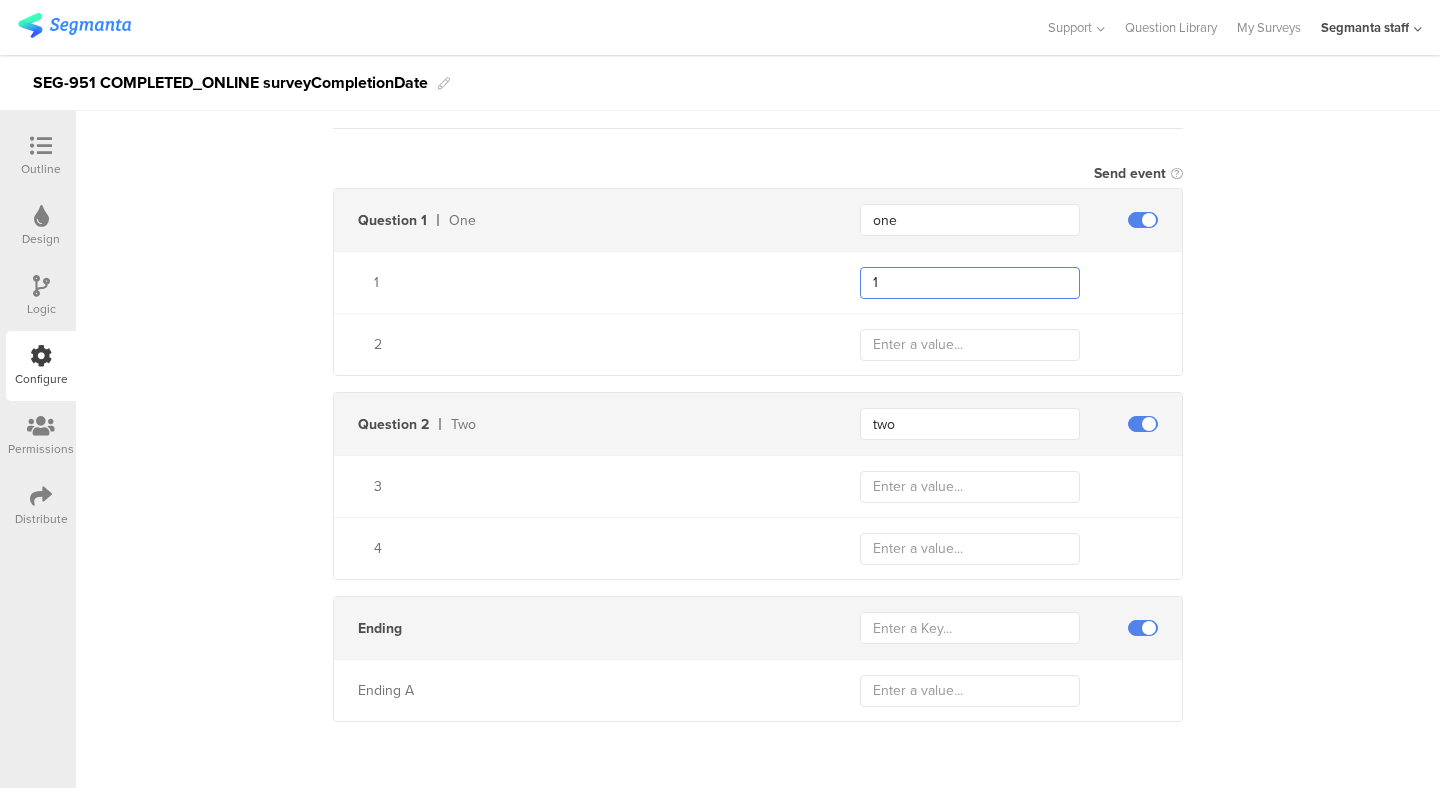 type on "1" 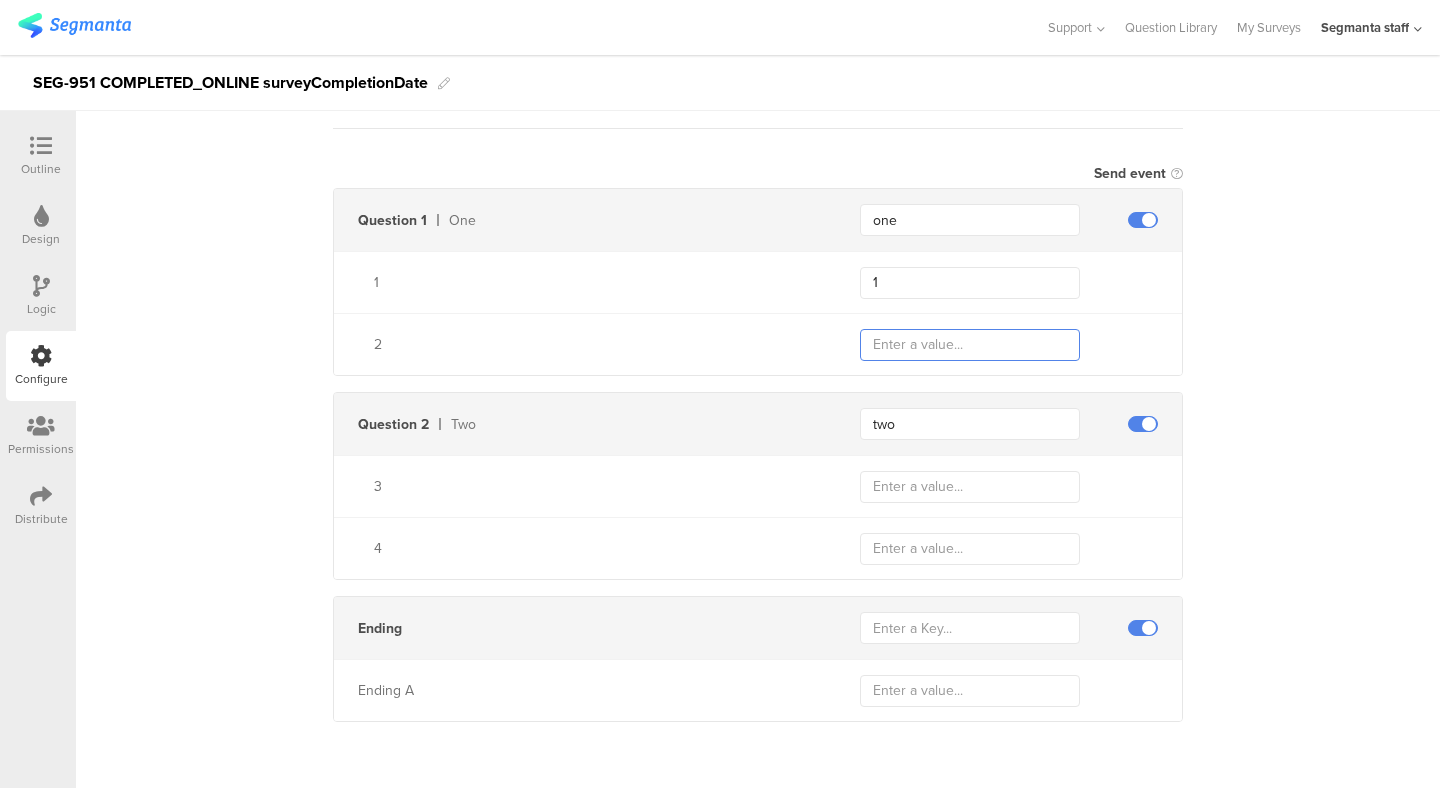 click at bounding box center (970, 283) 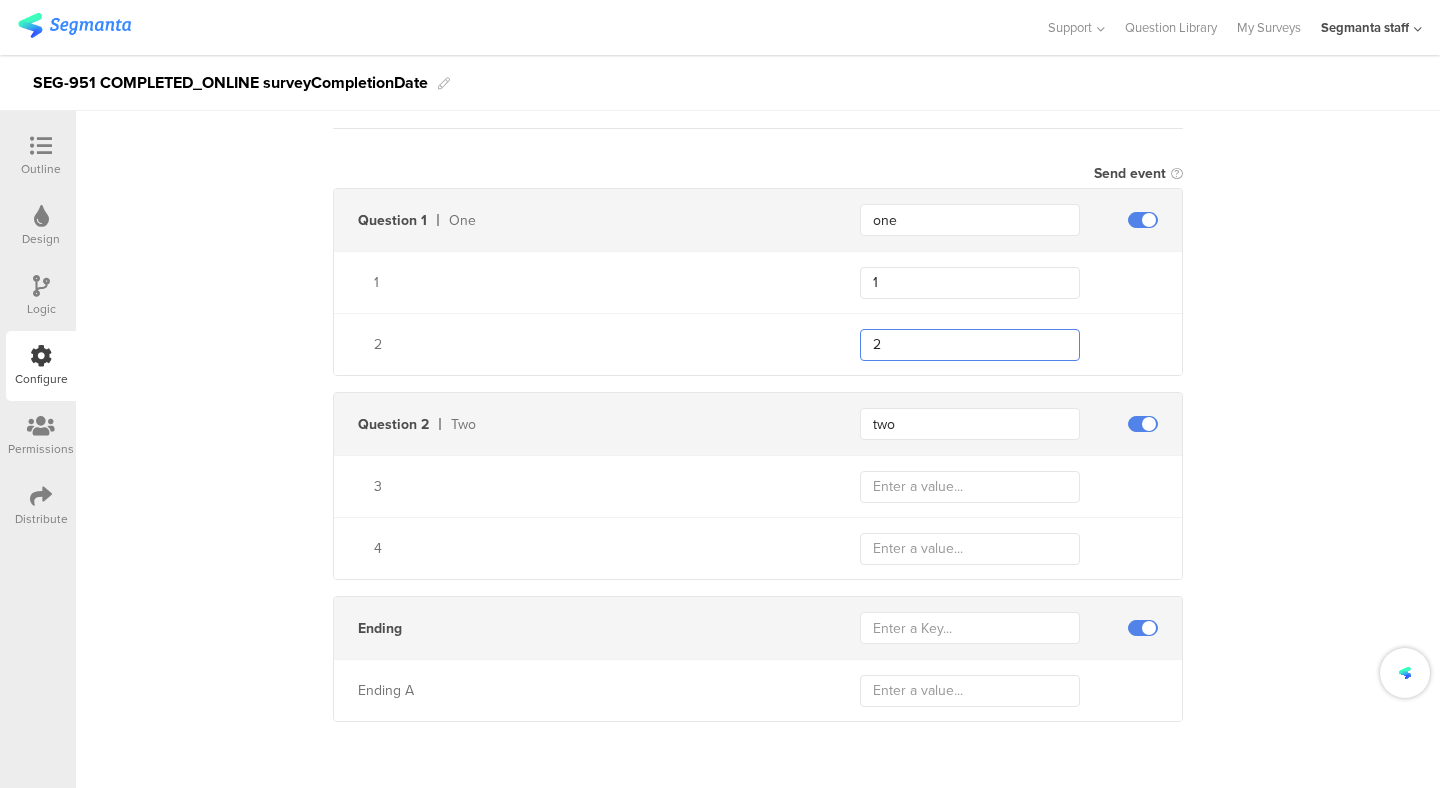 type on "2" 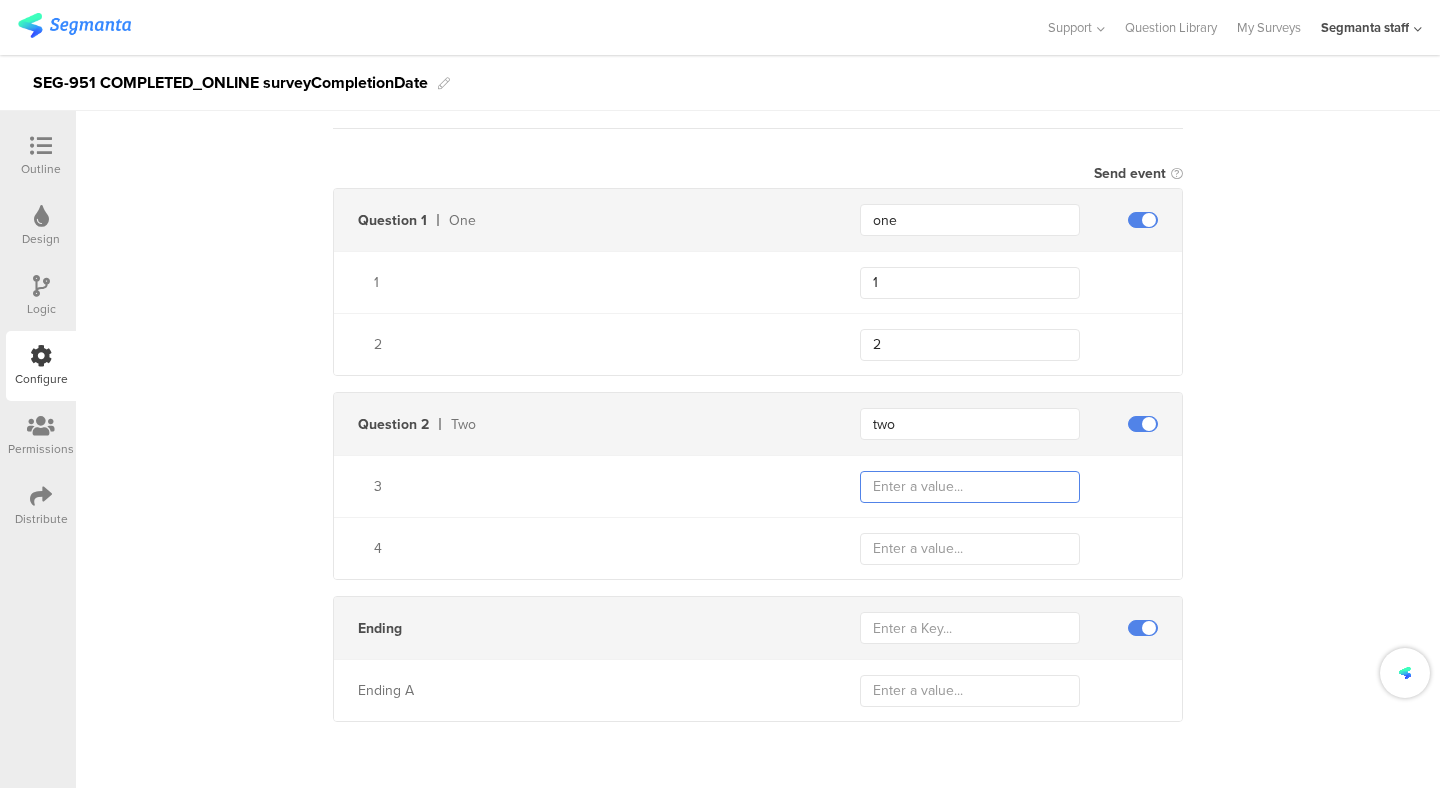 click at bounding box center [970, 283] 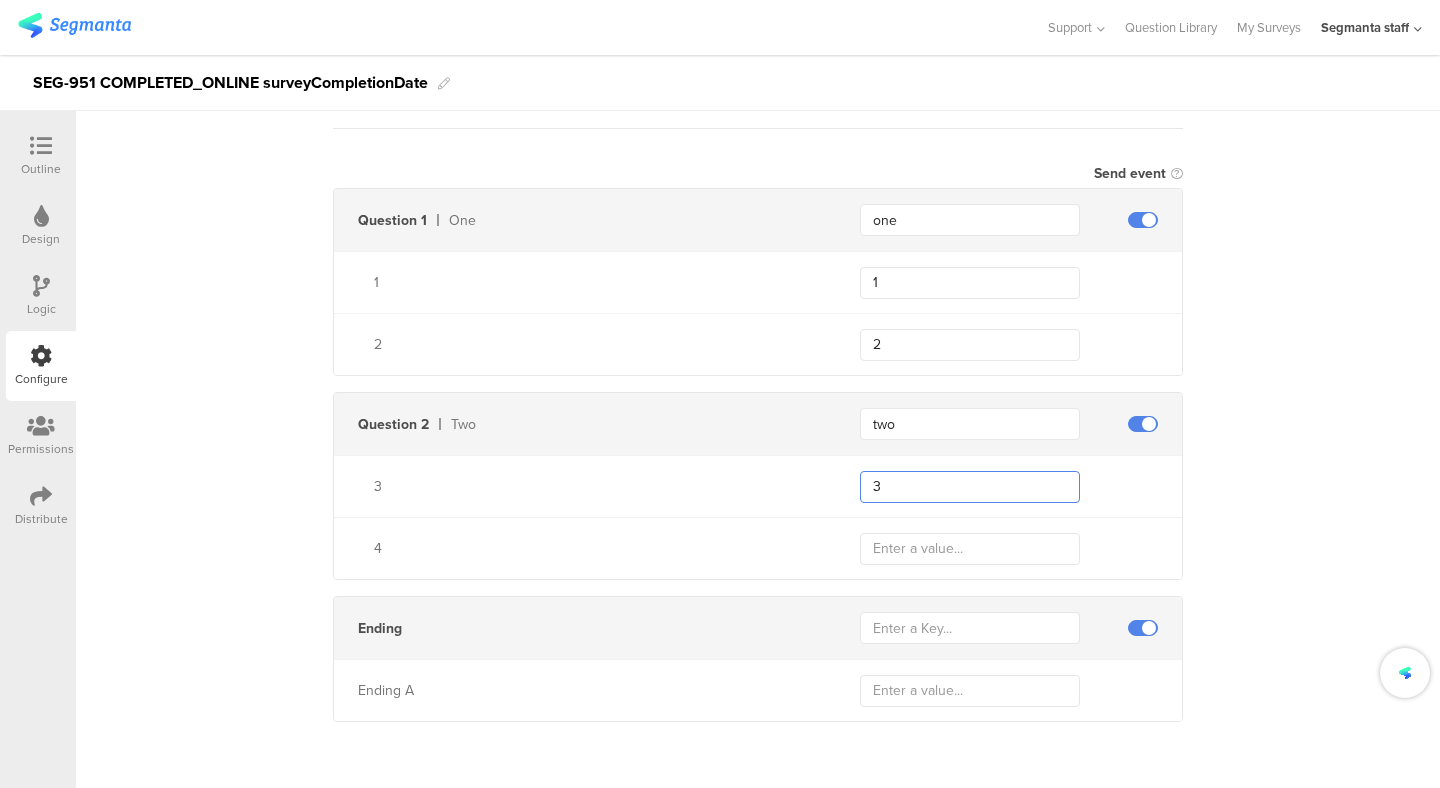 type on "3" 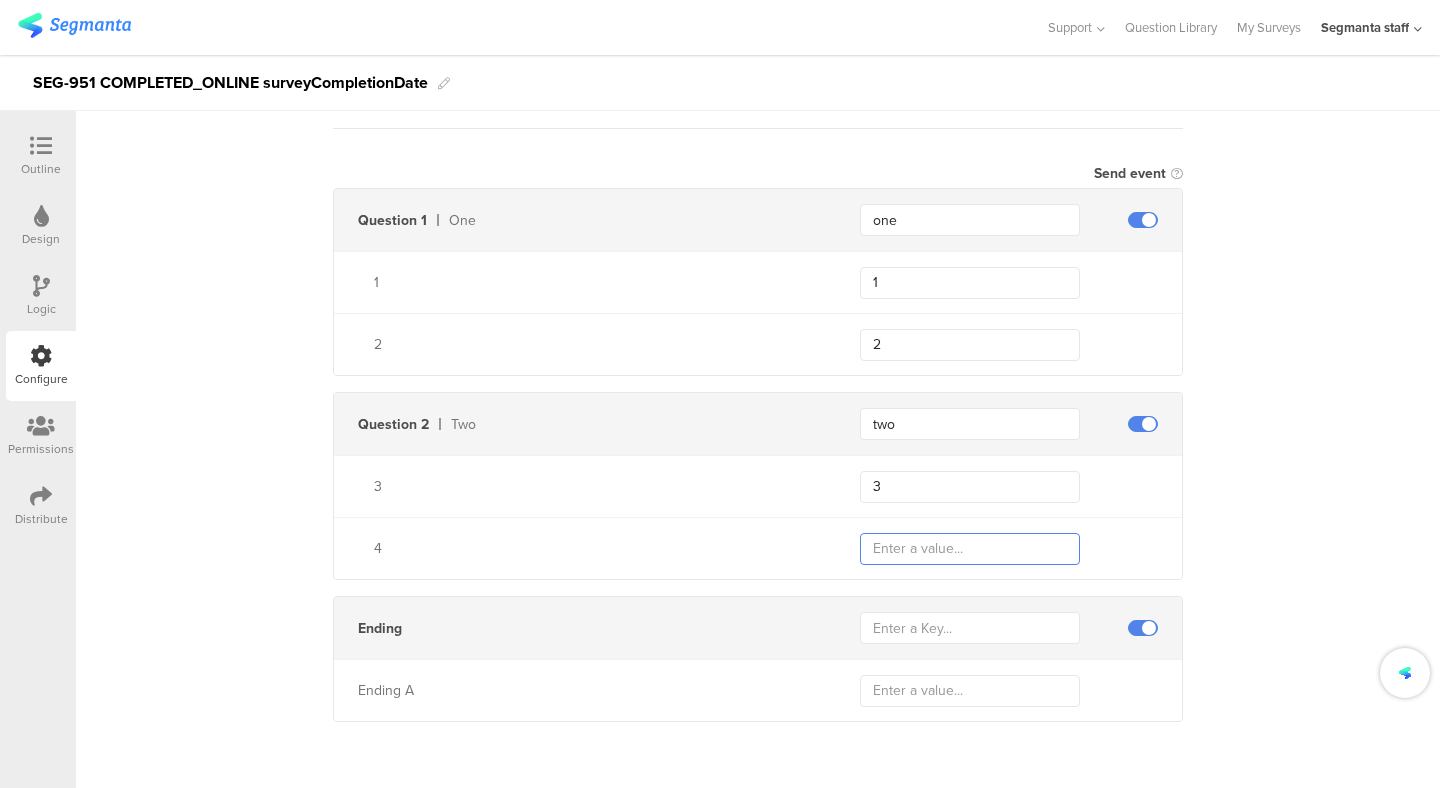 click at bounding box center [970, 283] 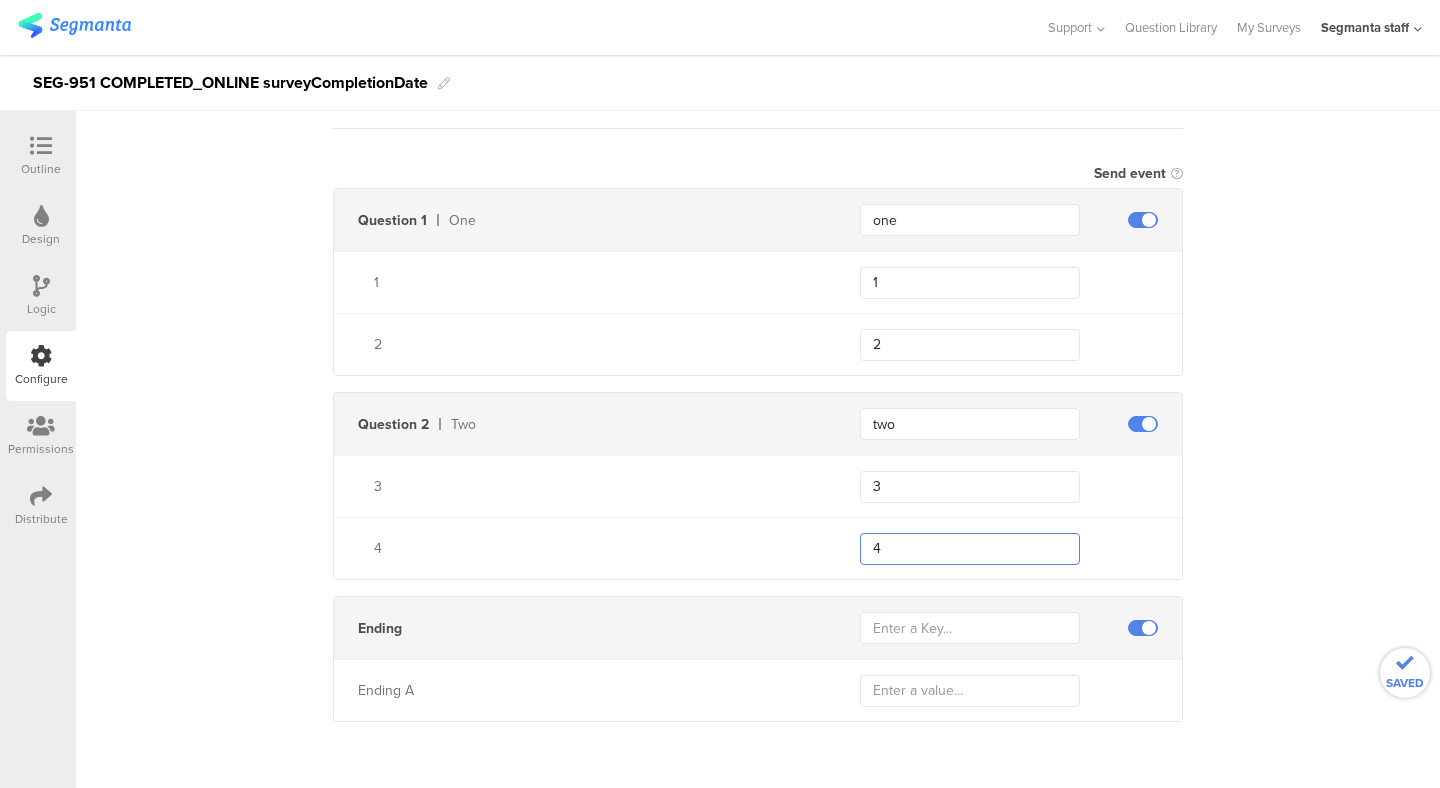 type on "4" 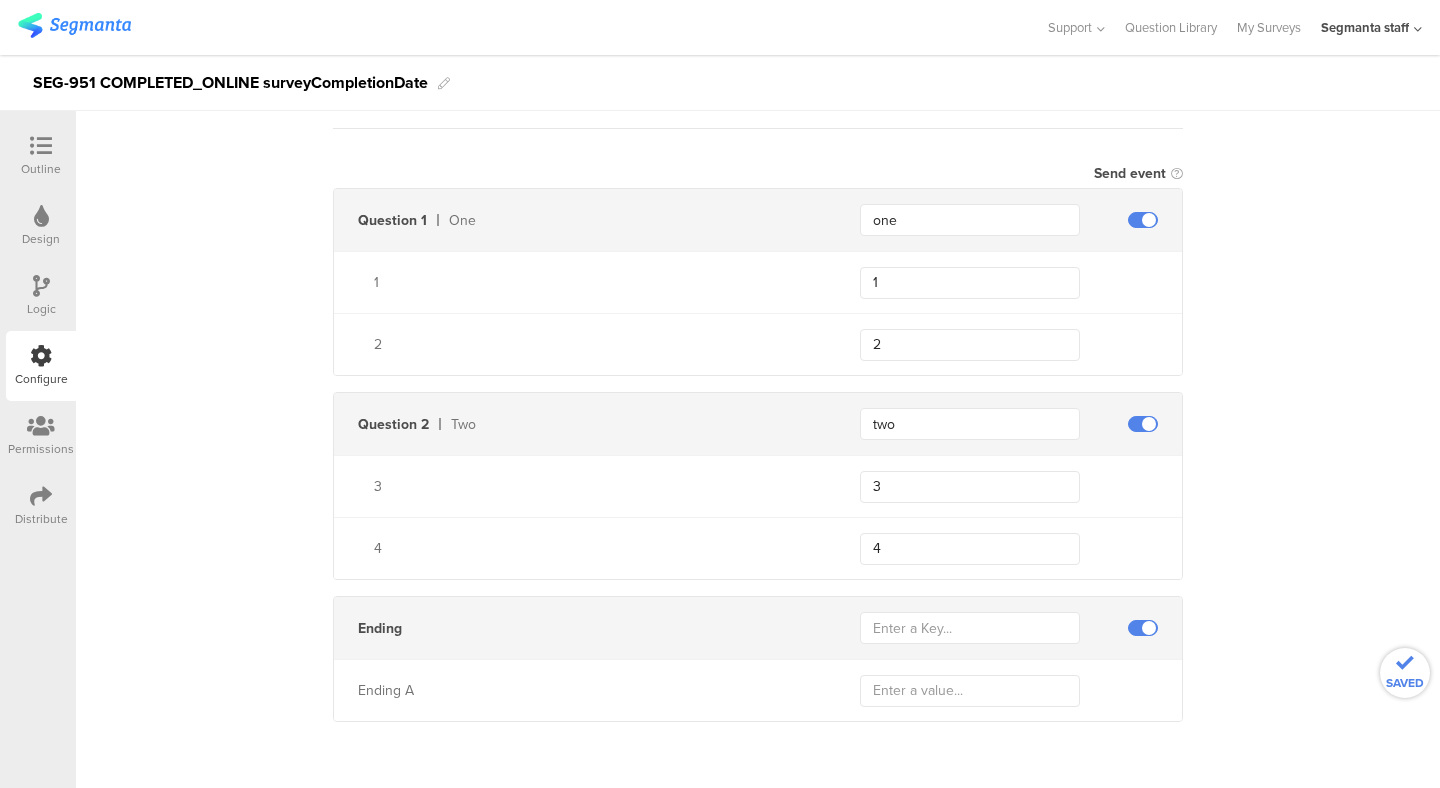 click on "Static traits
Add Field    Send event         Question 1       One     one               1     1       2     2 Question 2       Two     two               3     3       4     4   Ending                 Ending A" at bounding box center (758, 364) 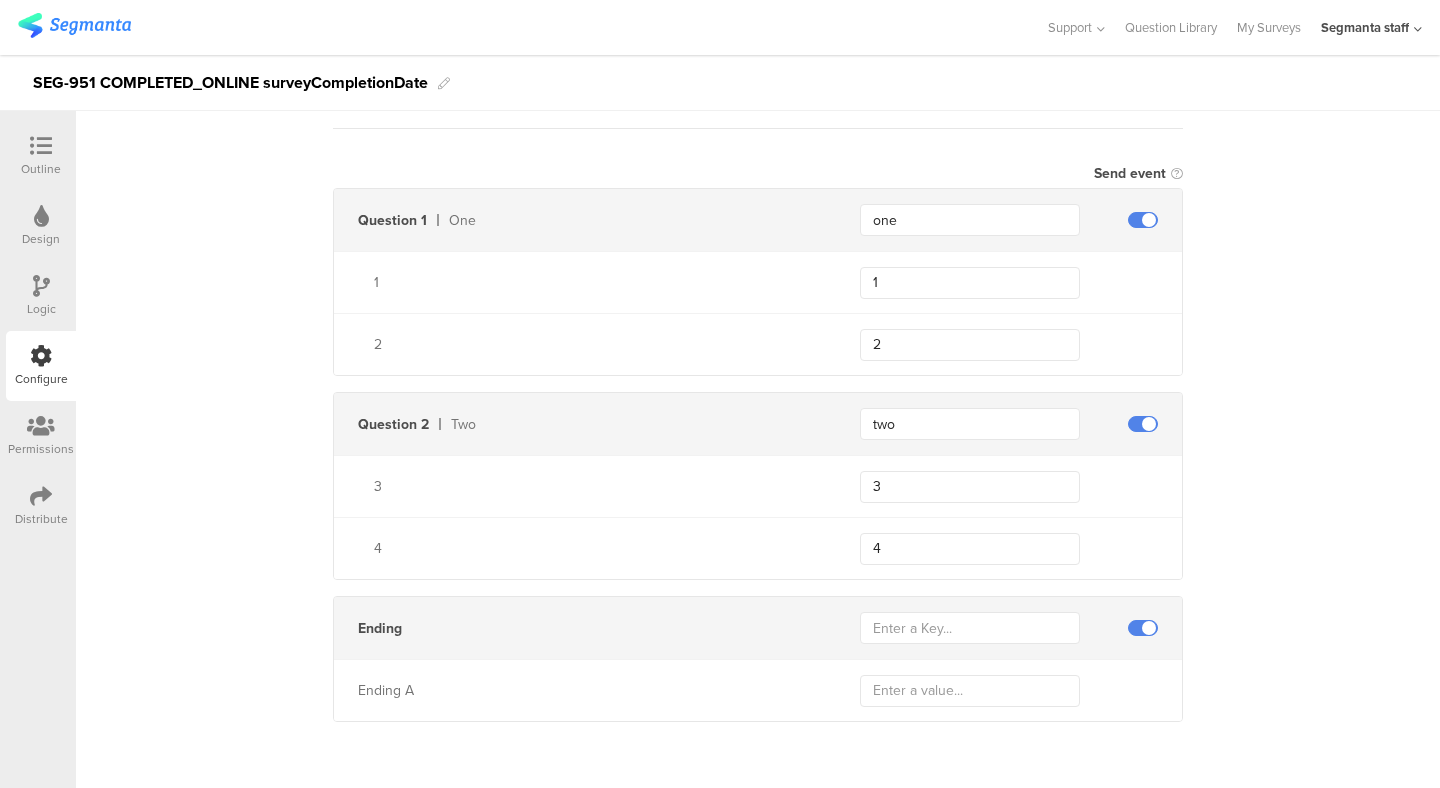 click on "Distribute" at bounding box center (41, 506) 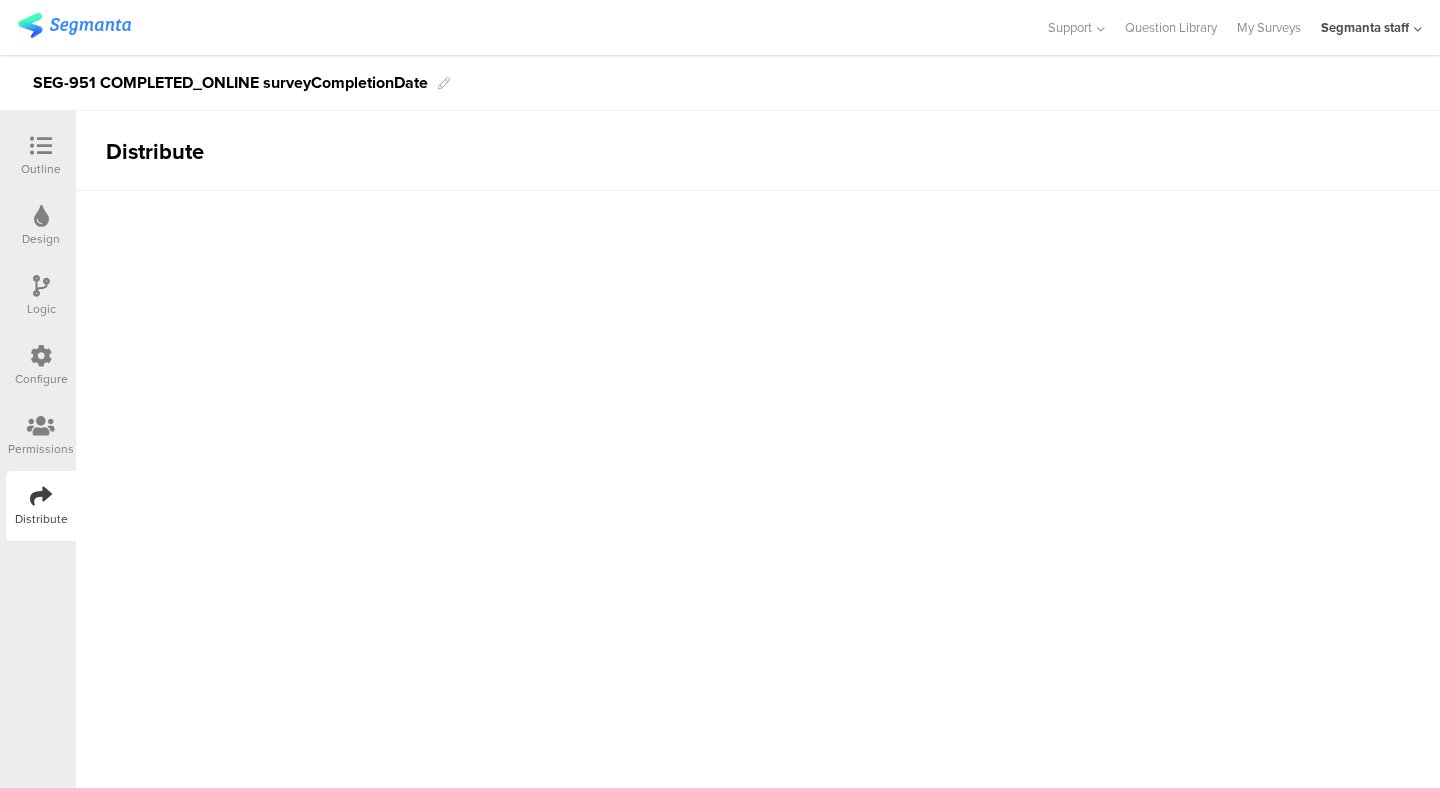 scroll, scrollTop: 0, scrollLeft: 0, axis: both 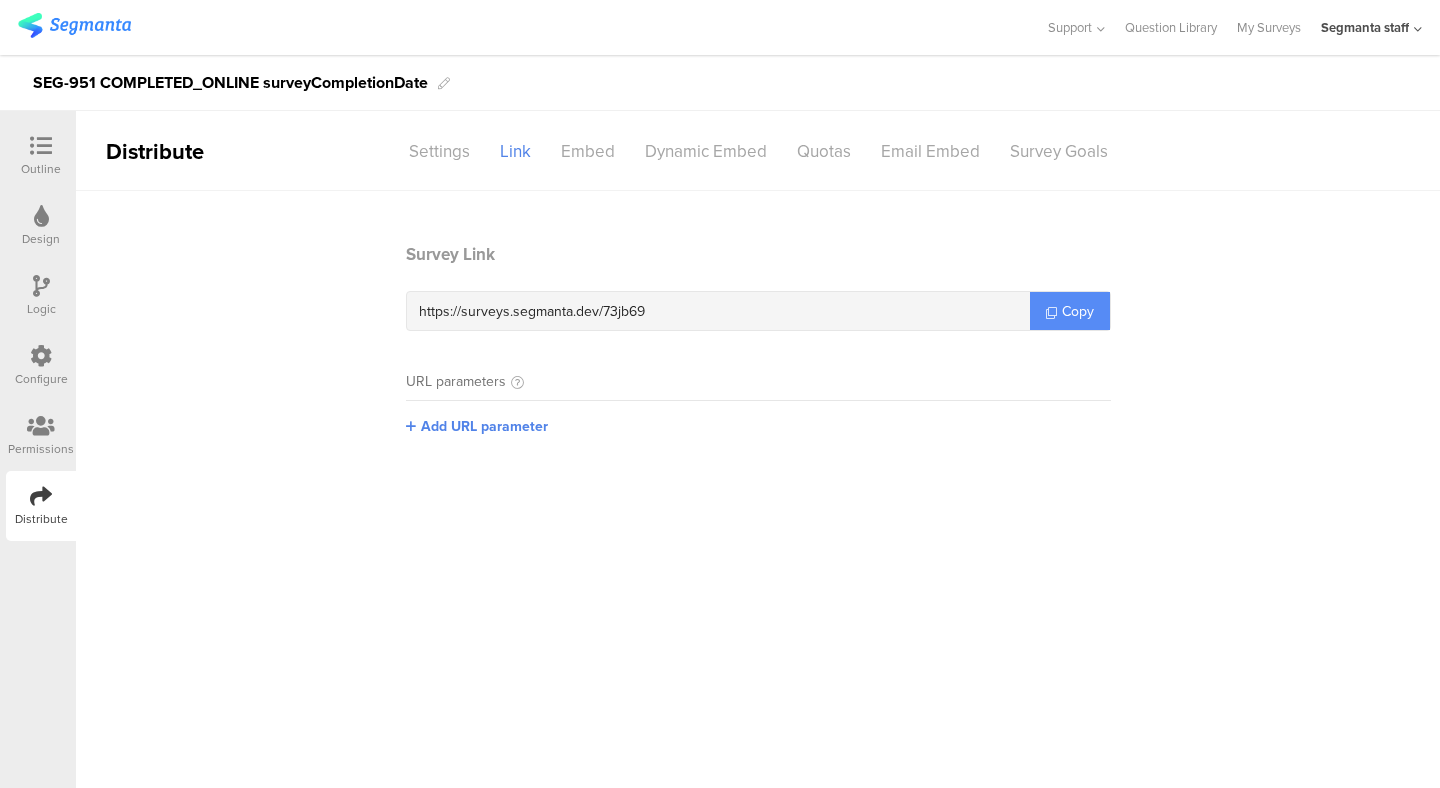 click on "Copy" at bounding box center (1070, 311) 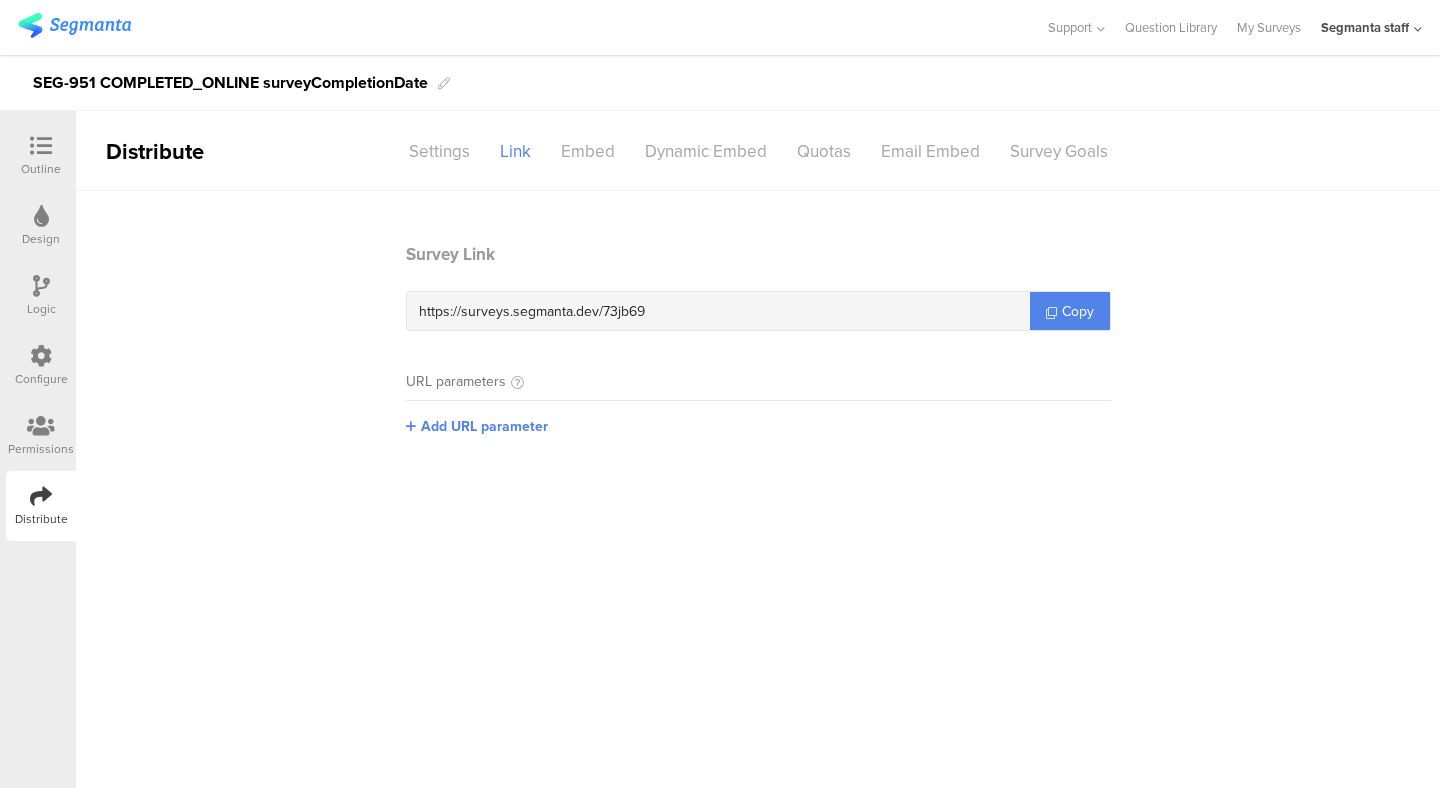 click at bounding box center (41, 356) 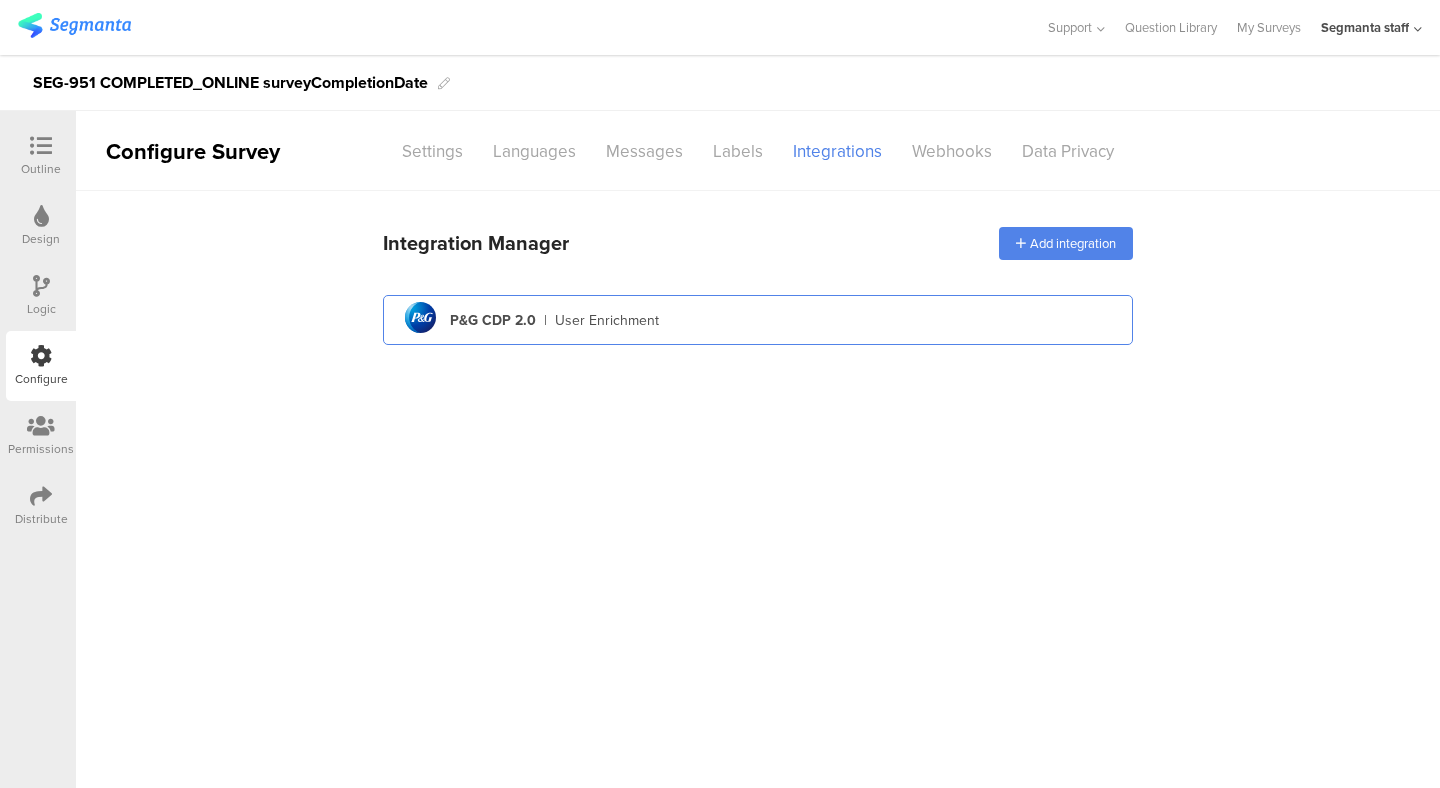 click on "pg logo                                                                         P&G CDP 2.0   |   User Enrichment" at bounding box center (758, 320) 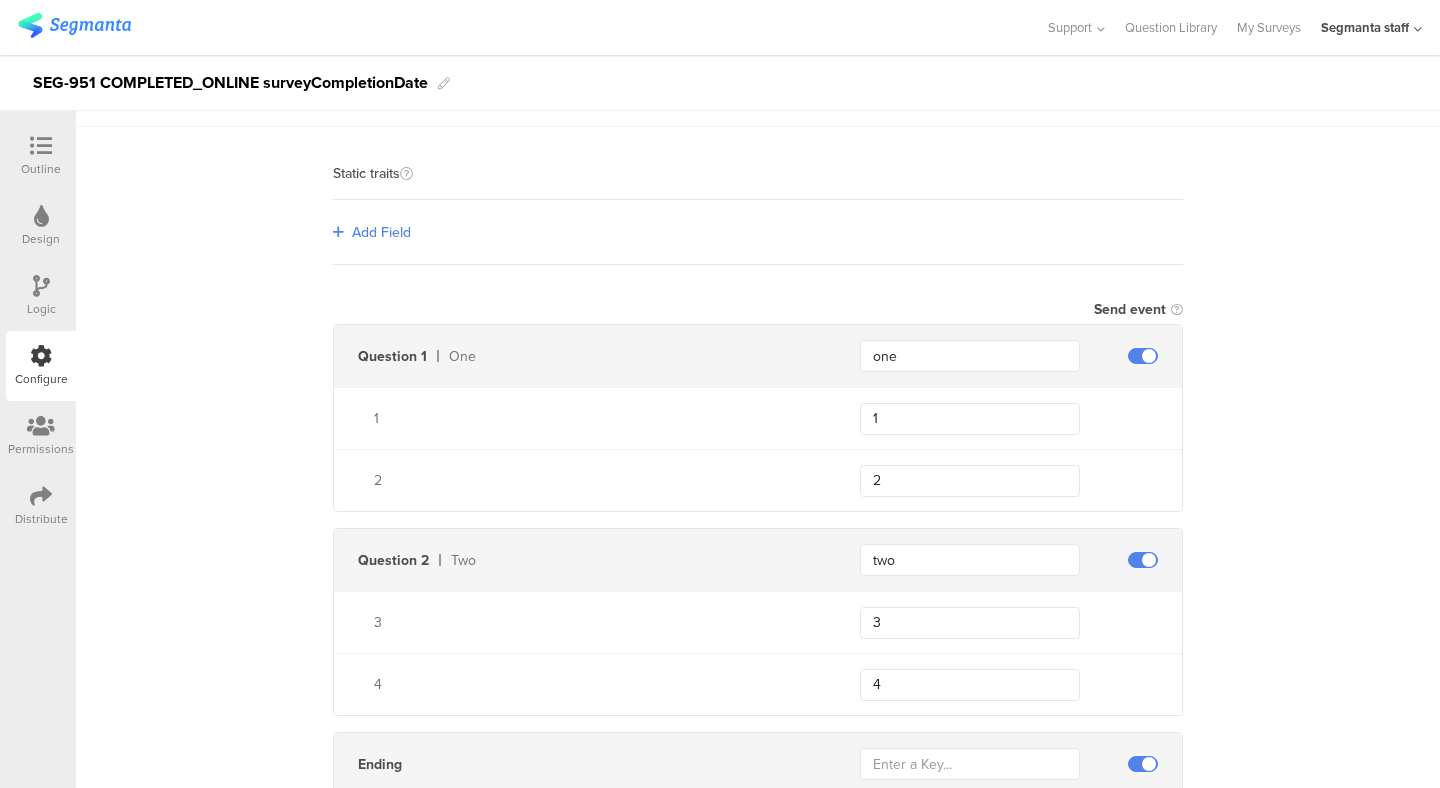 scroll, scrollTop: 0, scrollLeft: 0, axis: both 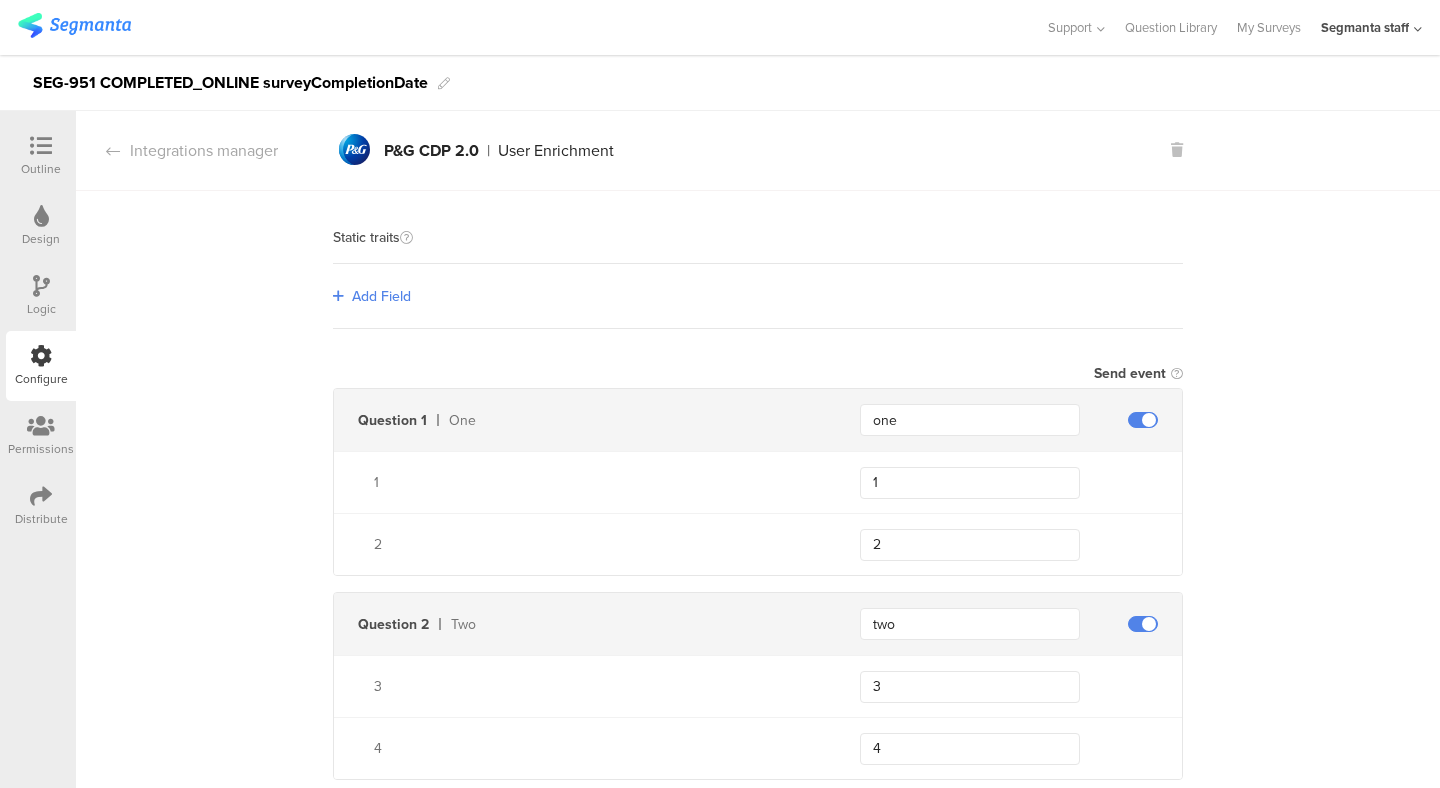 click at bounding box center [41, 426] 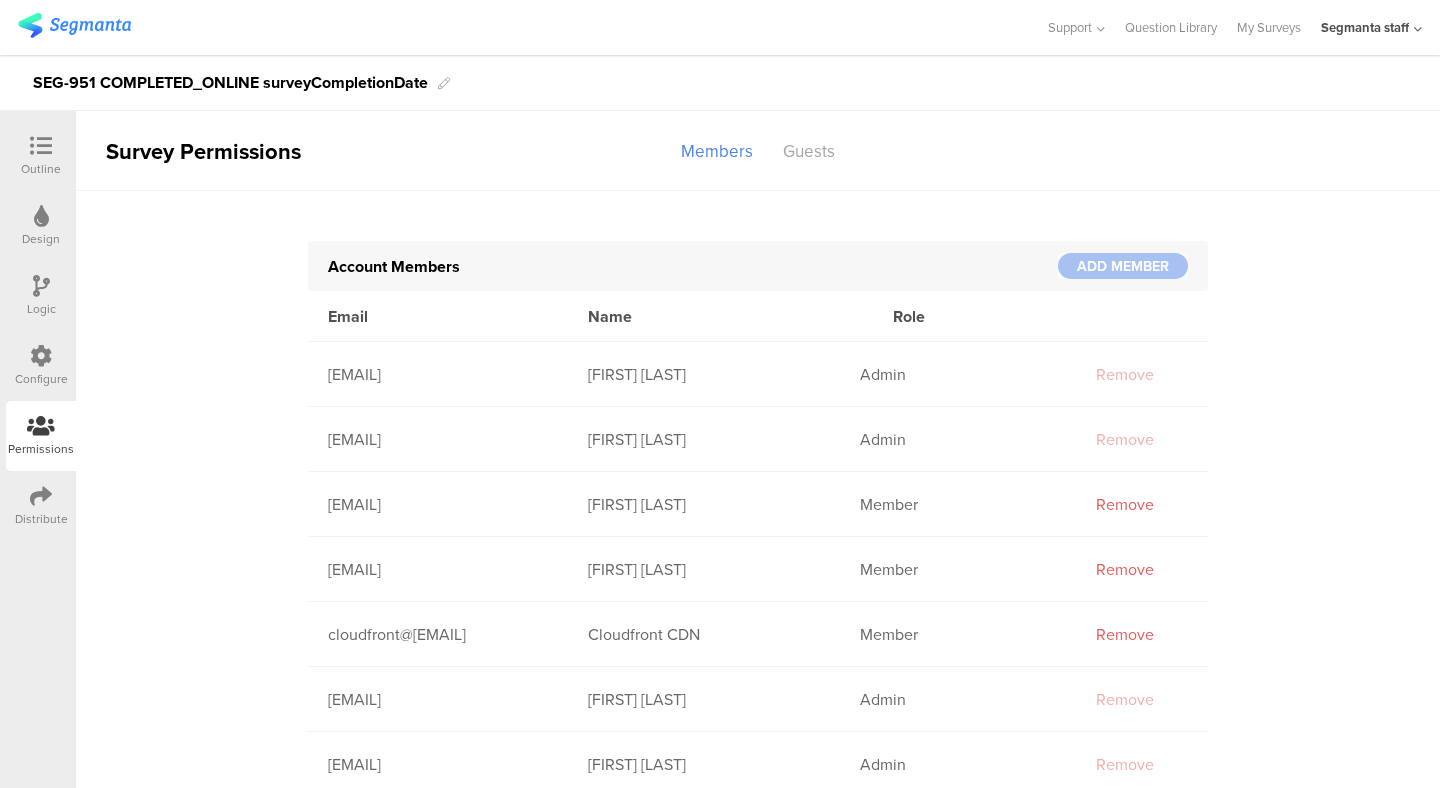 click on "Distribute" at bounding box center (41, 169) 